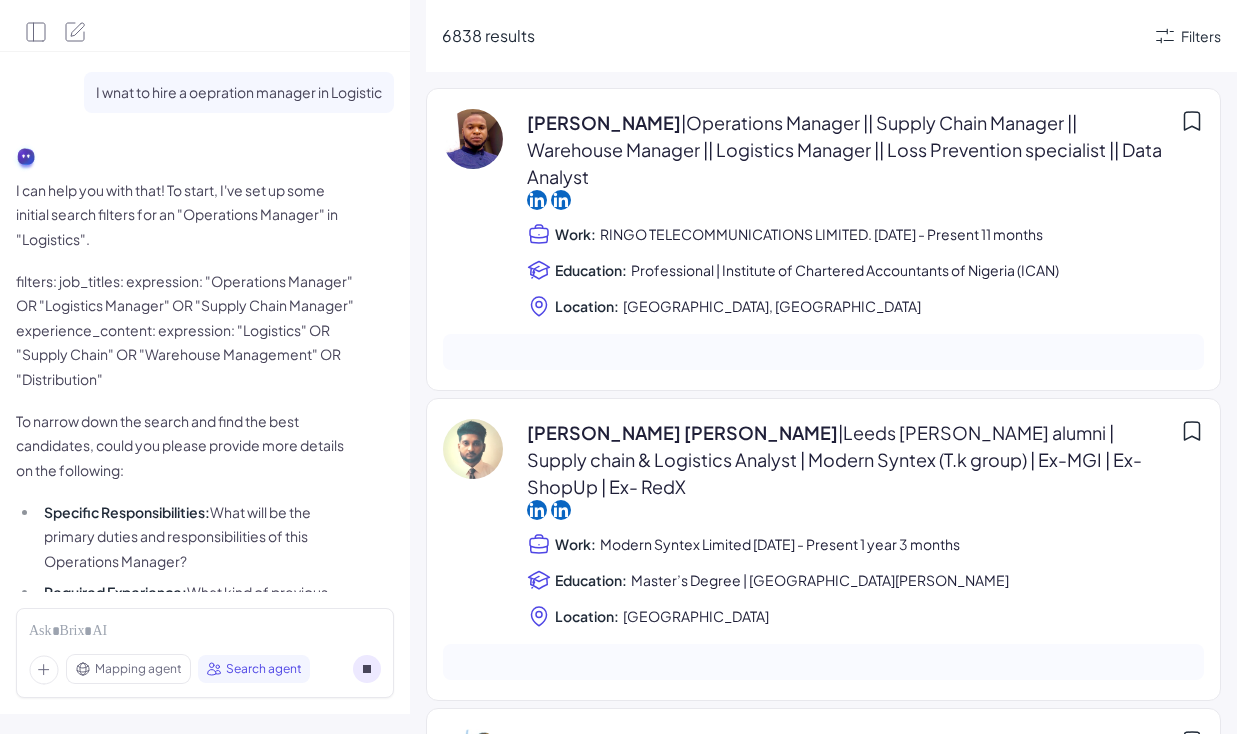 scroll, scrollTop: 0, scrollLeft: 0, axis: both 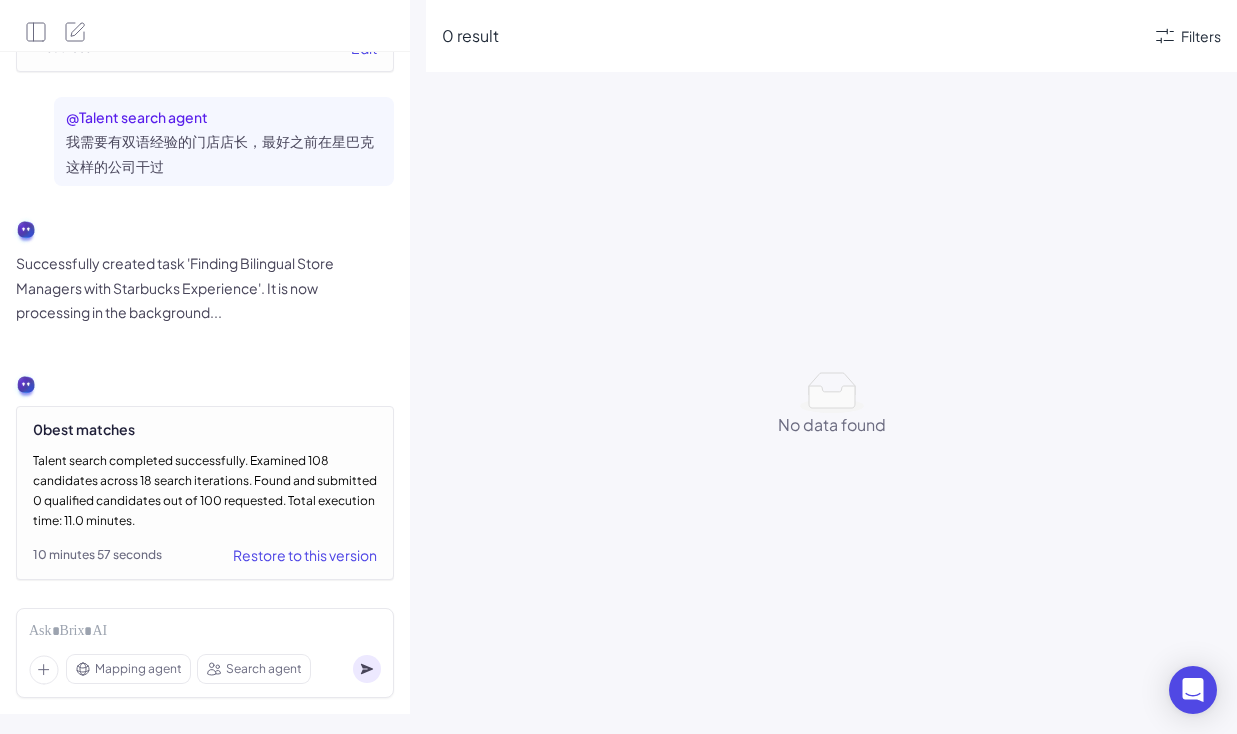 click on "Restore to this version" at bounding box center (305, 555) 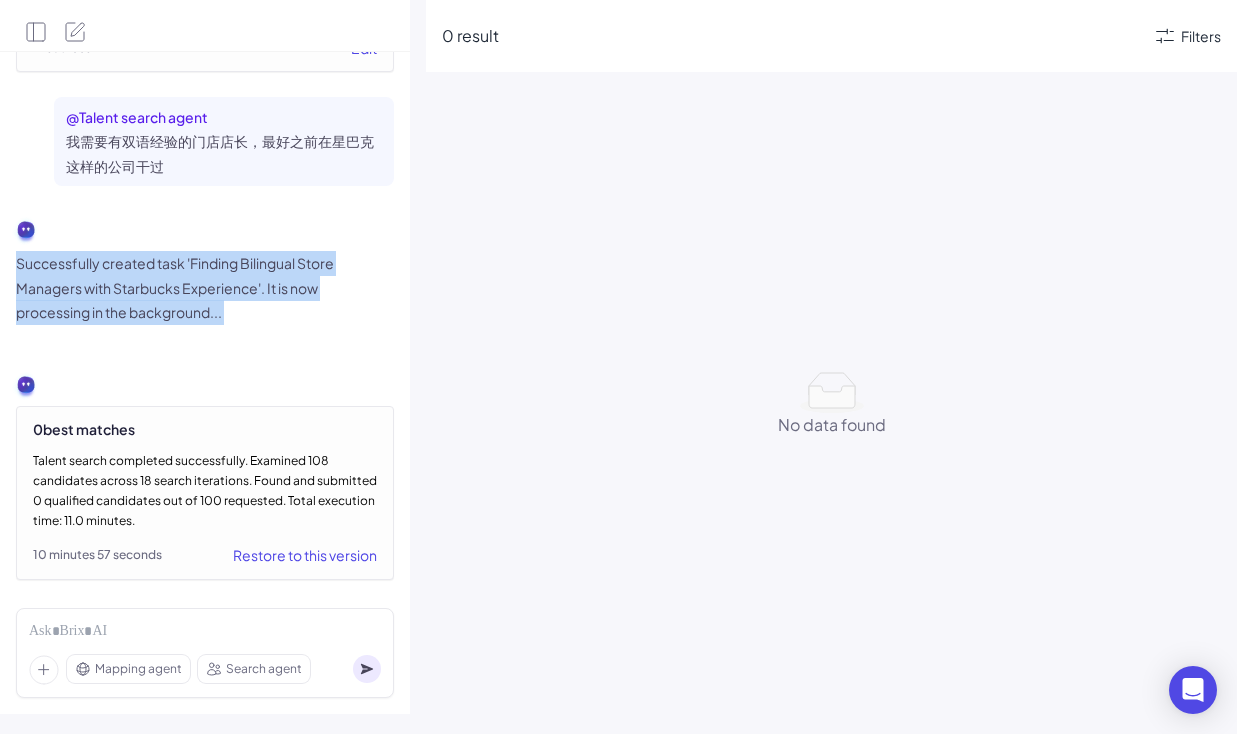 click on "Successfully created task 'Finding Bilingual Store Managers with Starbucks Experience'. It is now processing in the background..." at bounding box center (186, 288) 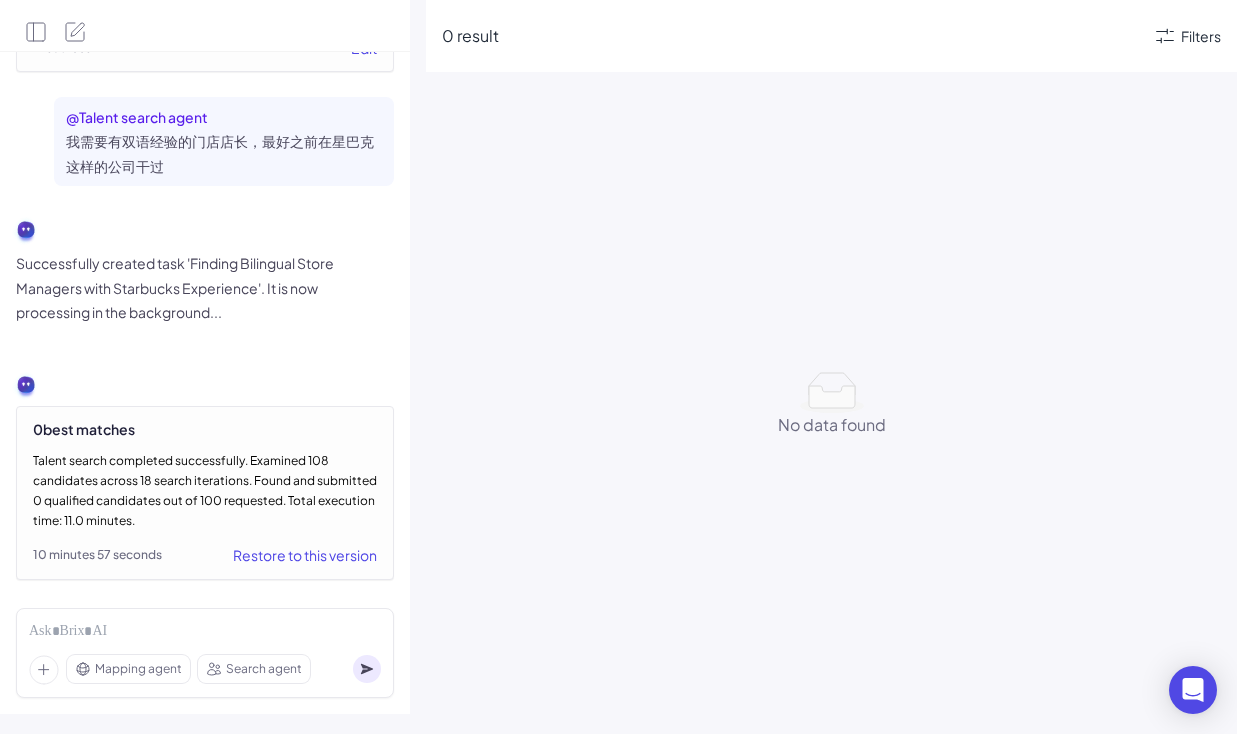 click on "Talent search completed successfully. Examined 108 candidates across 18 search iterations. Found and submitted 0 qualified candidates out of 100 requested. Total execution time: 11.0 minutes." at bounding box center (205, 491) 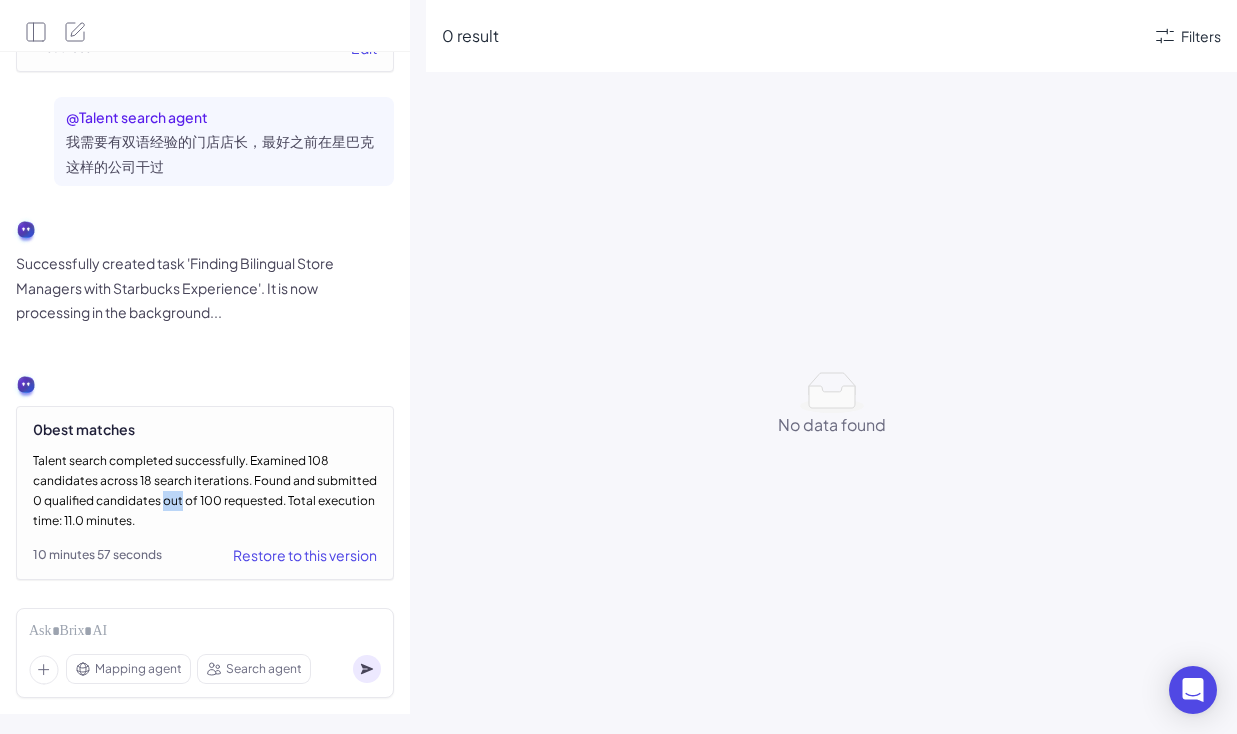 click on "Talent search completed successfully. Examined 108 candidates across 18 search iterations. Found and submitted 0 qualified candidates out of 100 requested. Total execution time: 11.0 minutes." at bounding box center [205, 491] 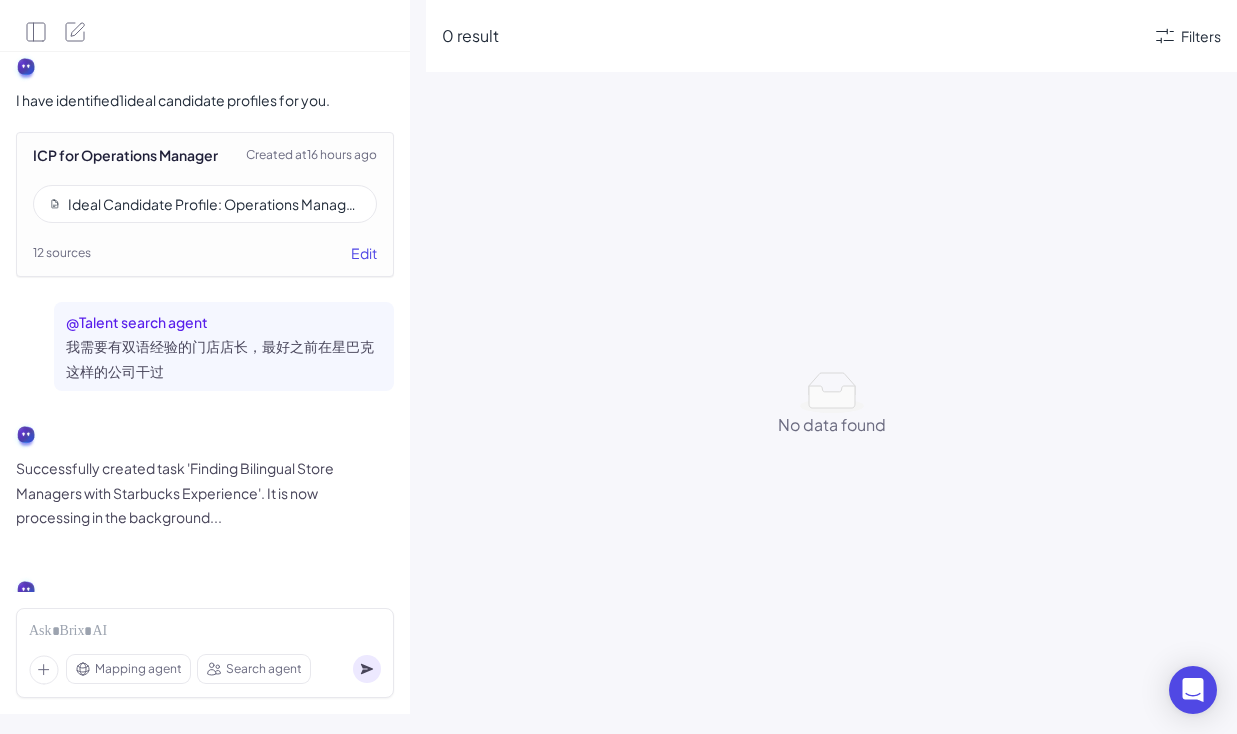 scroll, scrollTop: 1781, scrollLeft: 0, axis: vertical 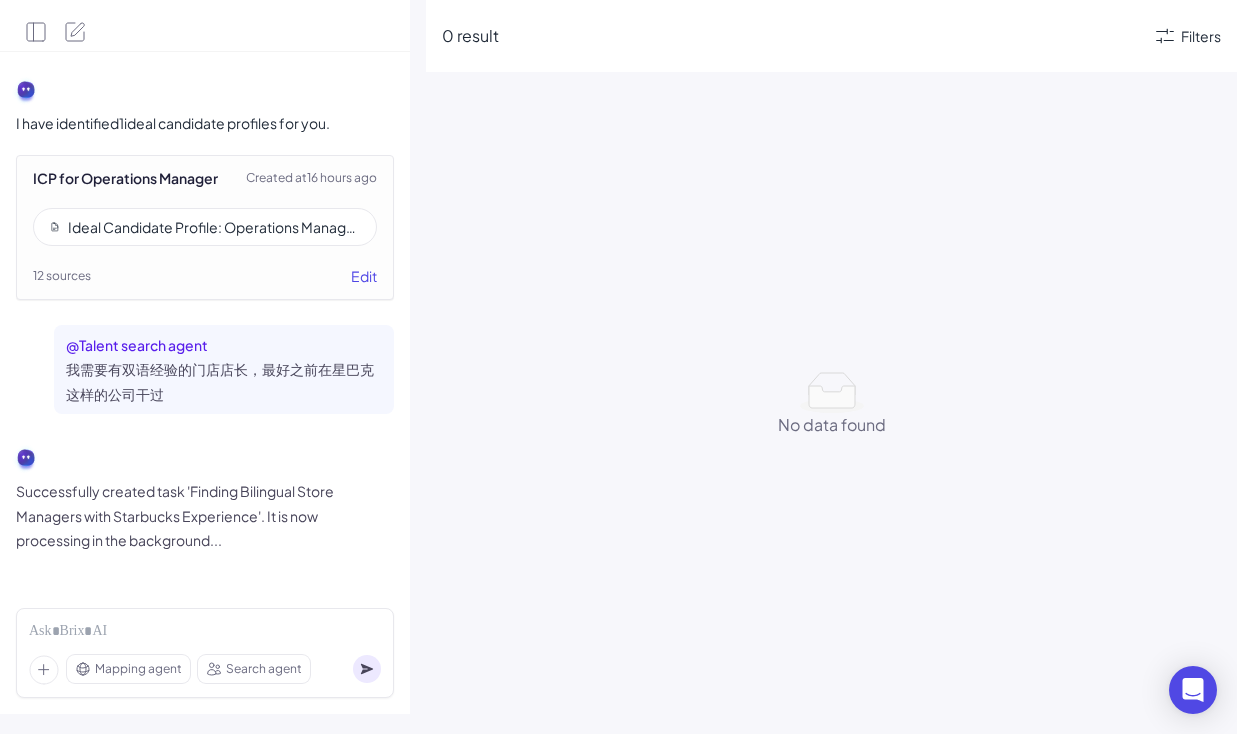 click on "我需要有双语经验的门店店长，最好之前在星巴克这样的公司干过" at bounding box center (224, 381) 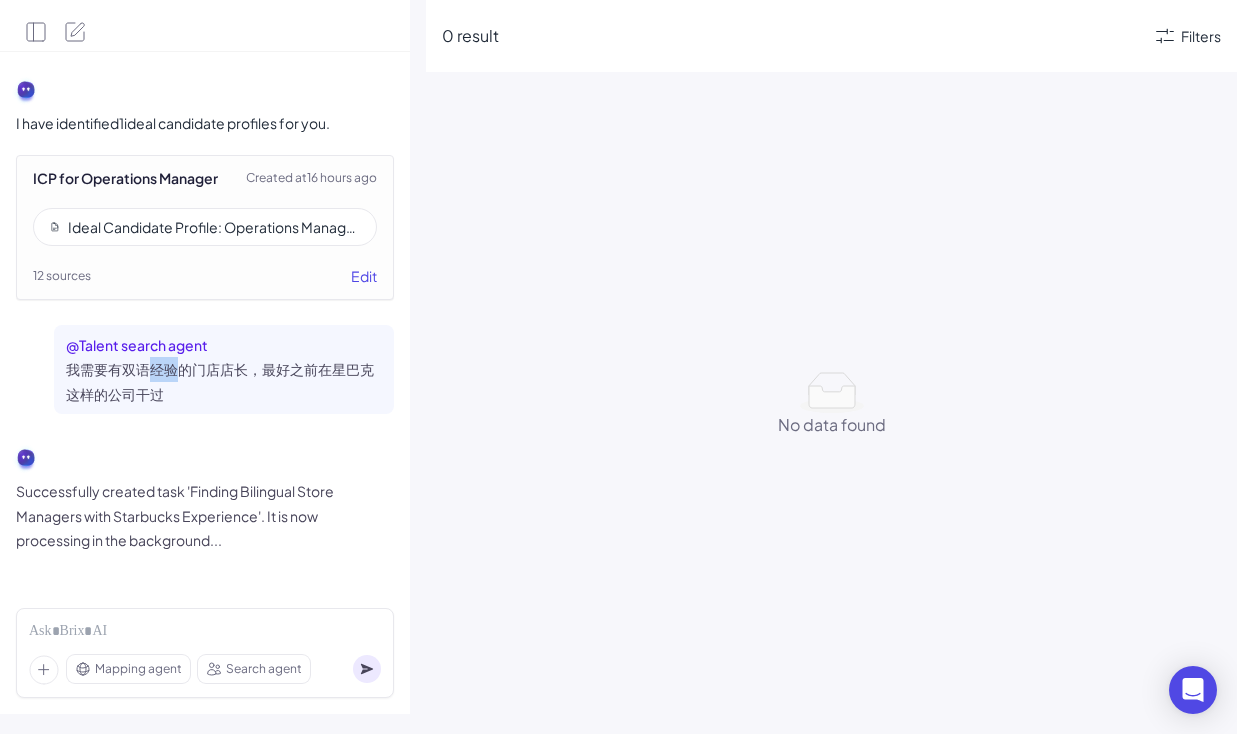 click on "我需要有双语经验的门店店长，最好之前在星巴克这样的公司干过" at bounding box center [224, 381] 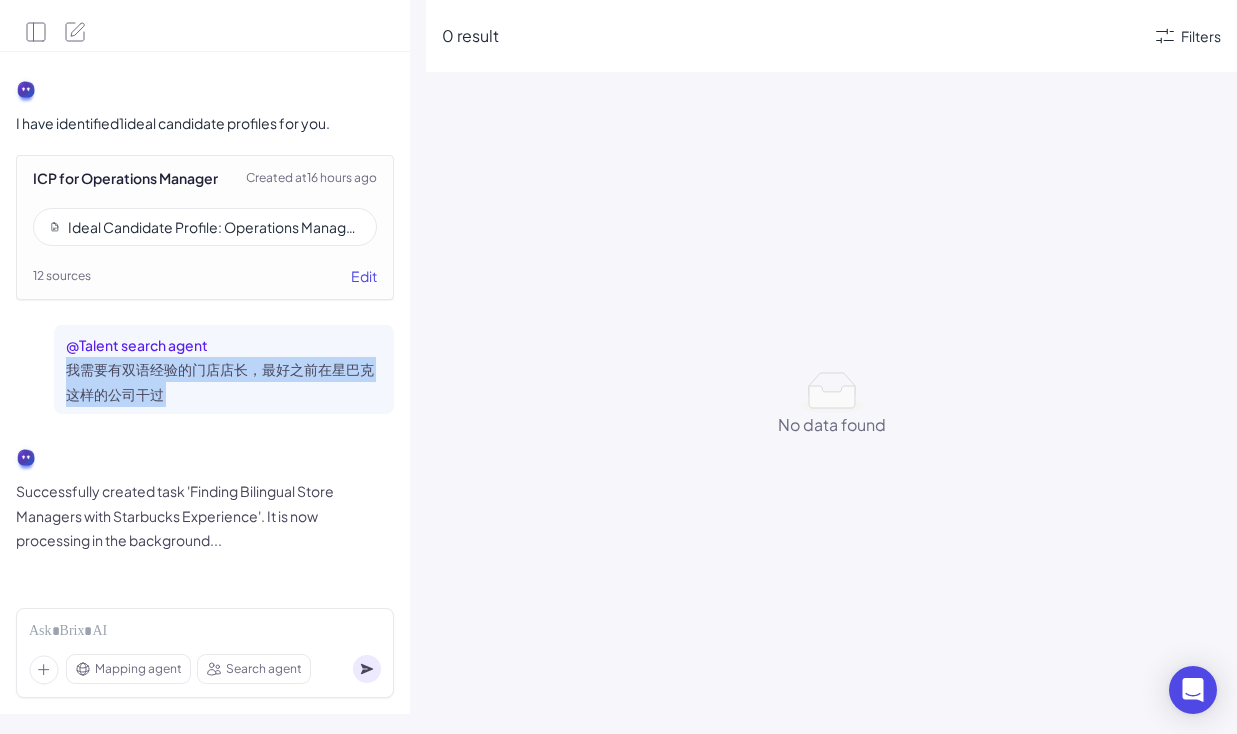scroll, scrollTop: 2009, scrollLeft: 0, axis: vertical 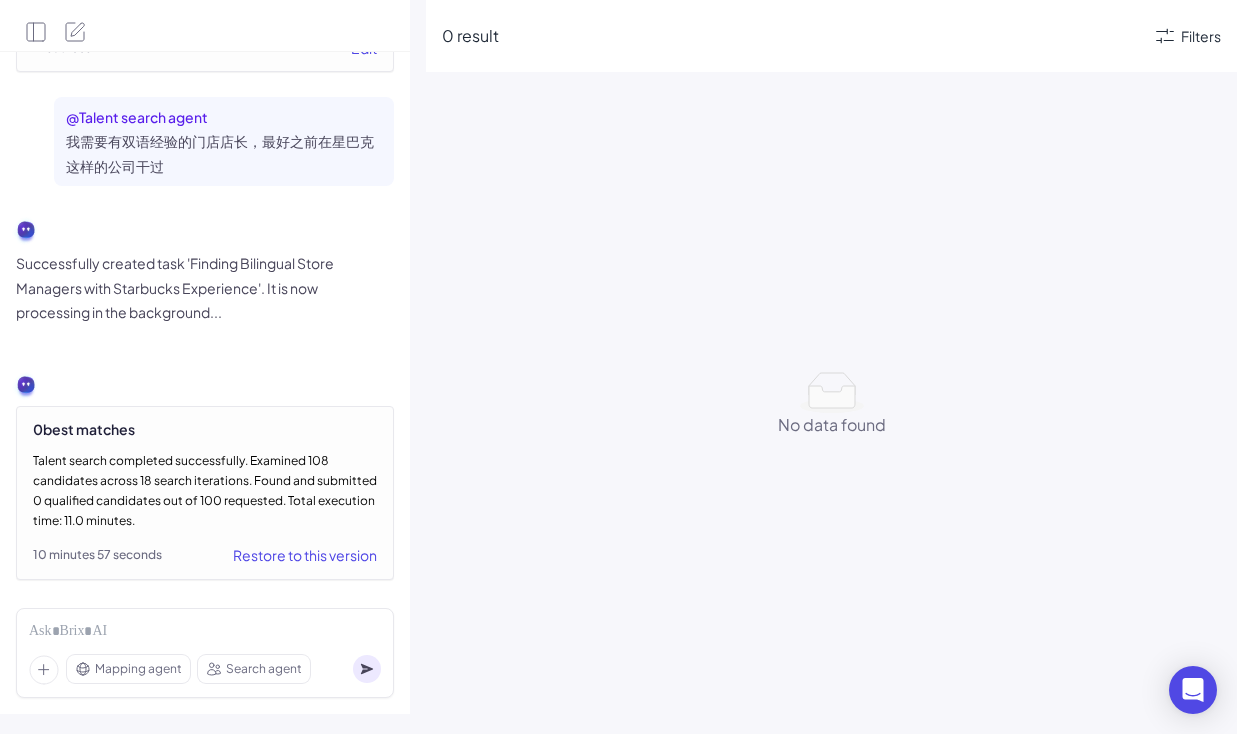 click on "Talent search completed successfully. Examined 108 candidates across 18 search iterations. Found and submitted 0 qualified candidates out of 100 requested. Total execution time: 11.0 minutes." at bounding box center [205, 491] 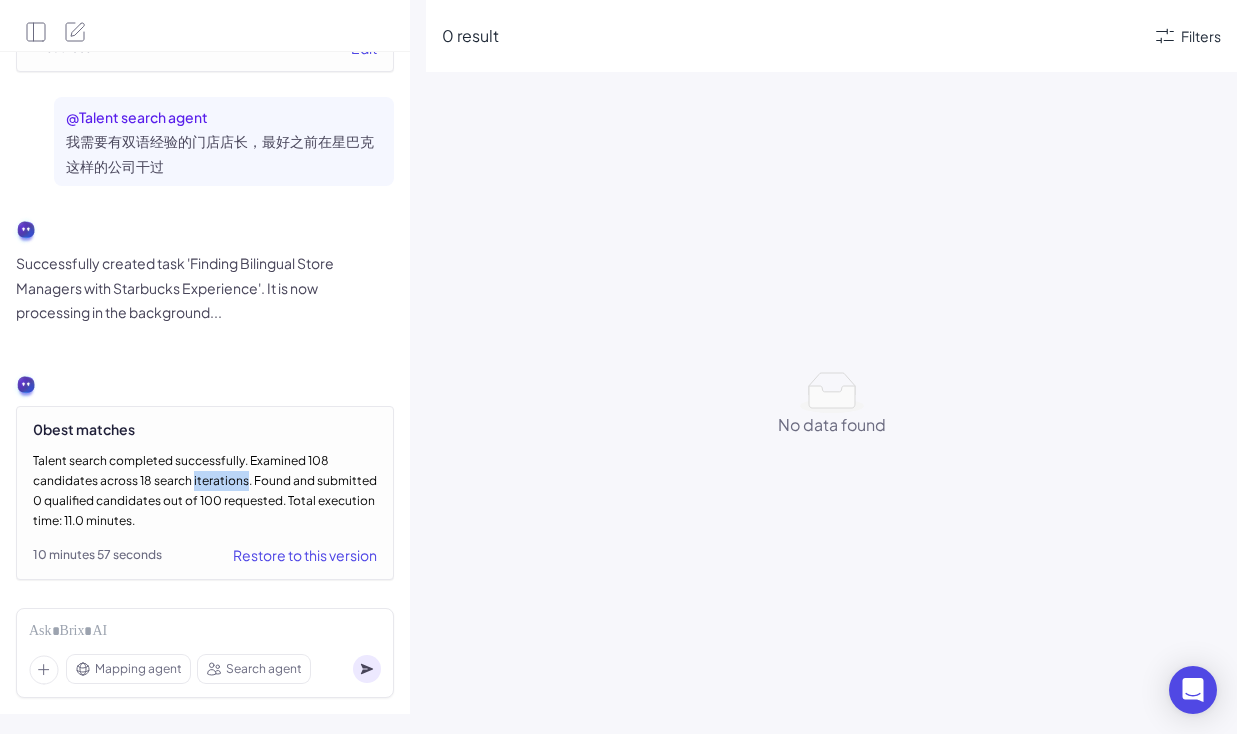 click on "Talent search completed successfully. Examined 108 candidates across 18 search iterations. Found and submitted 0 qualified candidates out of 100 requested. Total execution time: 11.0 minutes." at bounding box center [205, 491] 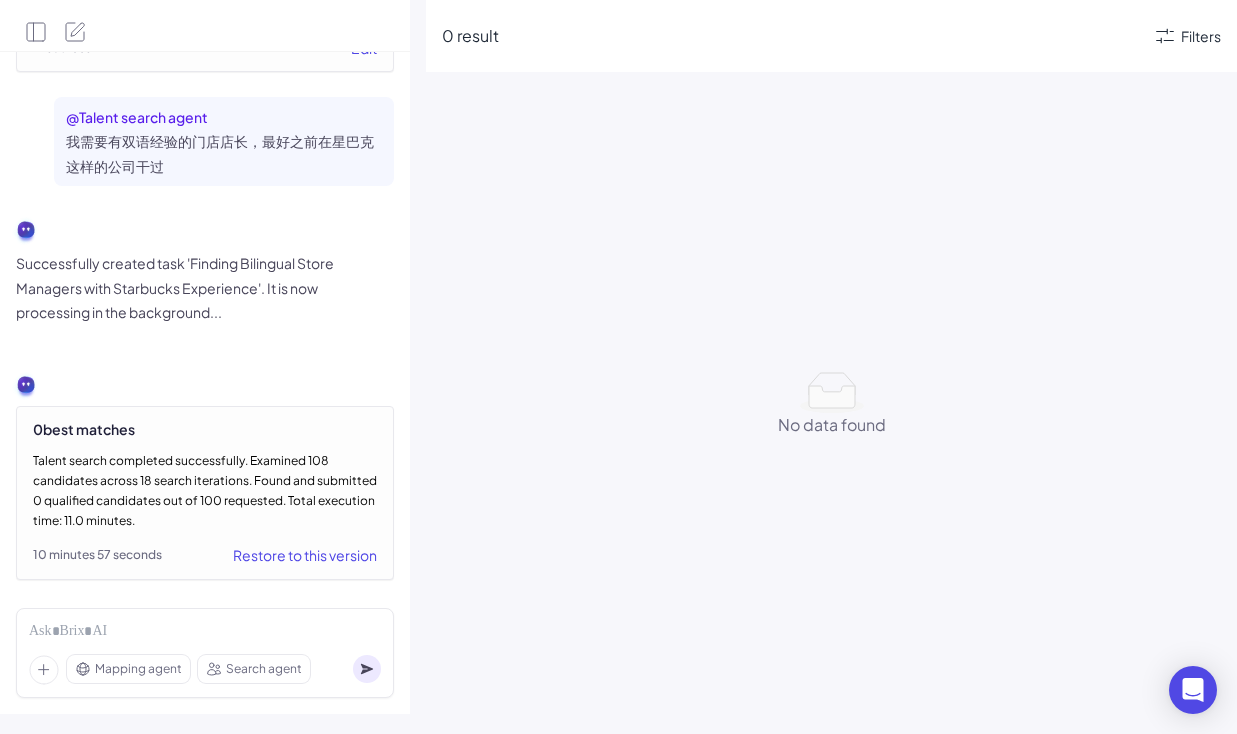 click on "Restore to this version" at bounding box center [305, 555] 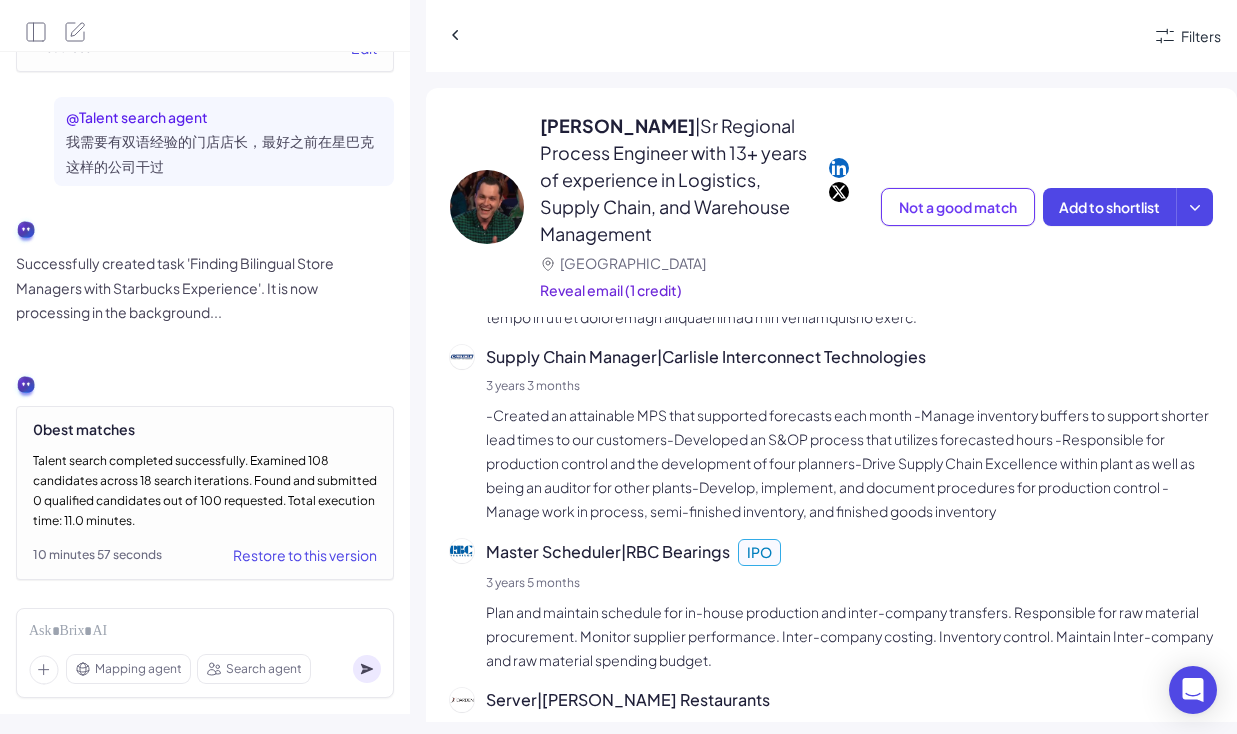 scroll, scrollTop: 0, scrollLeft: 0, axis: both 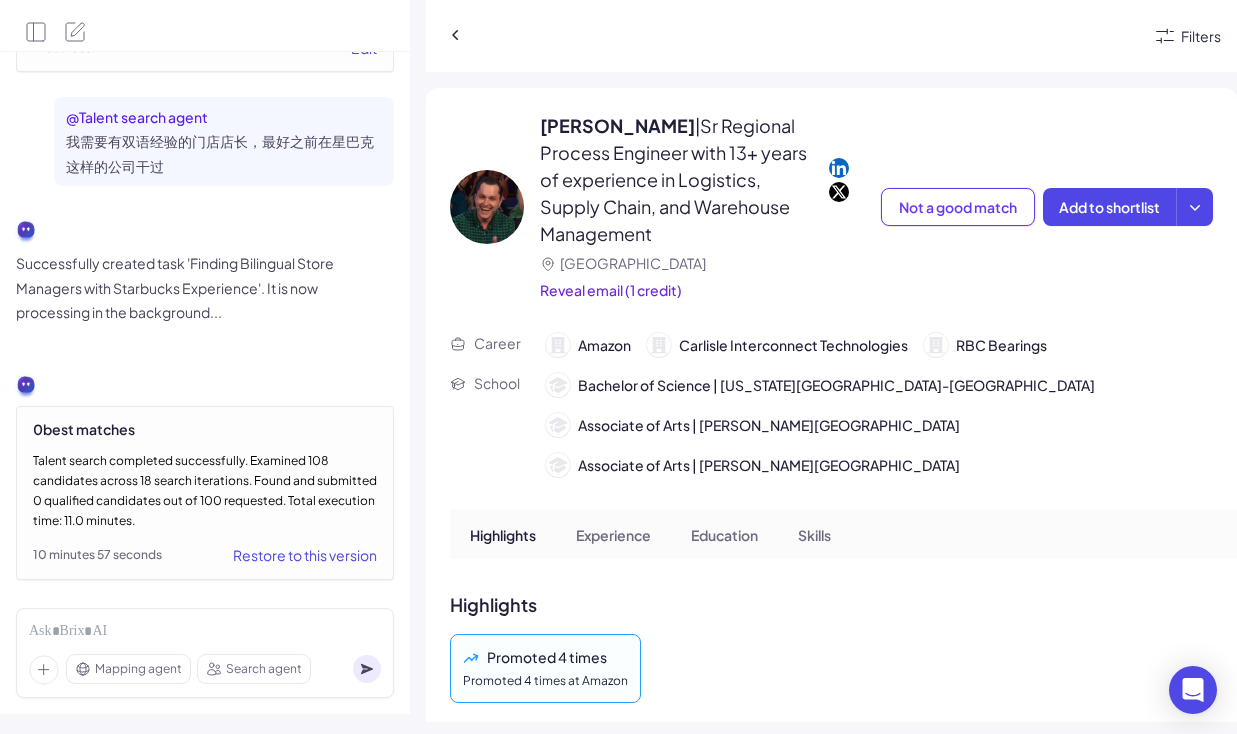 click on "Promoted 4 times at Amazon" at bounding box center (545, 681) 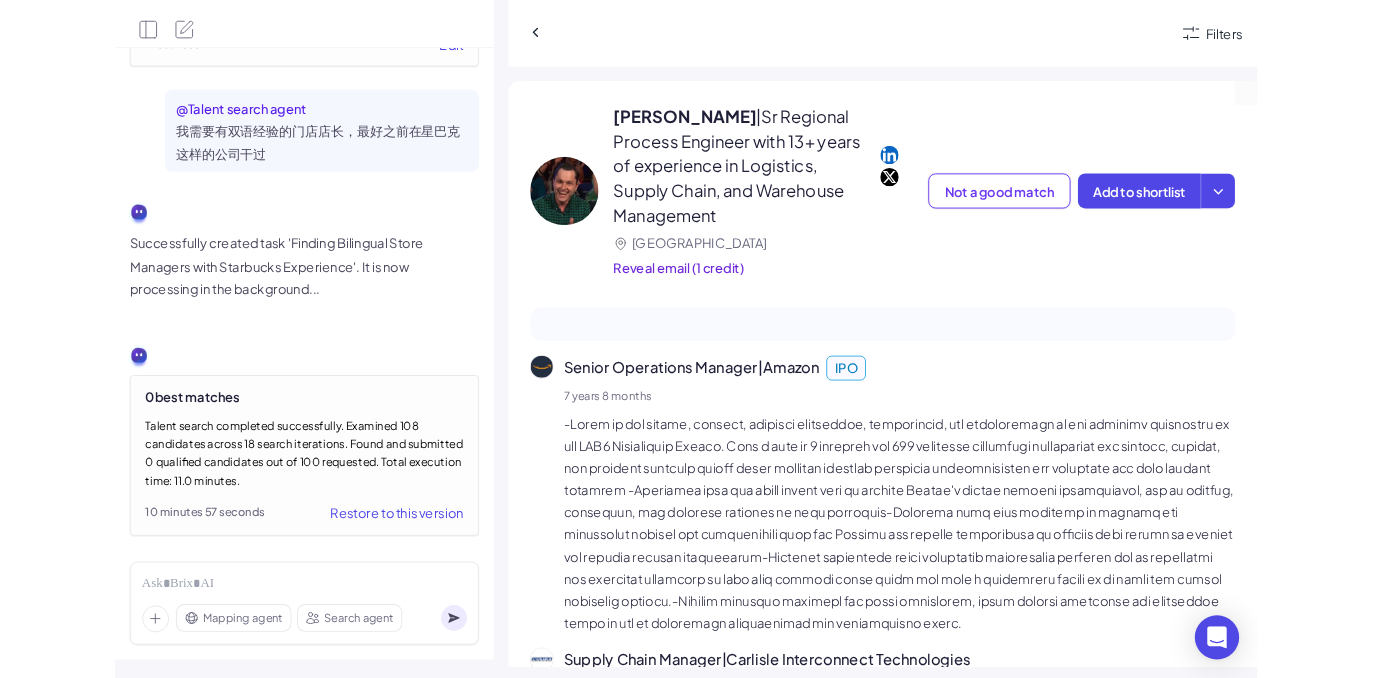 scroll, scrollTop: 449, scrollLeft: 0, axis: vertical 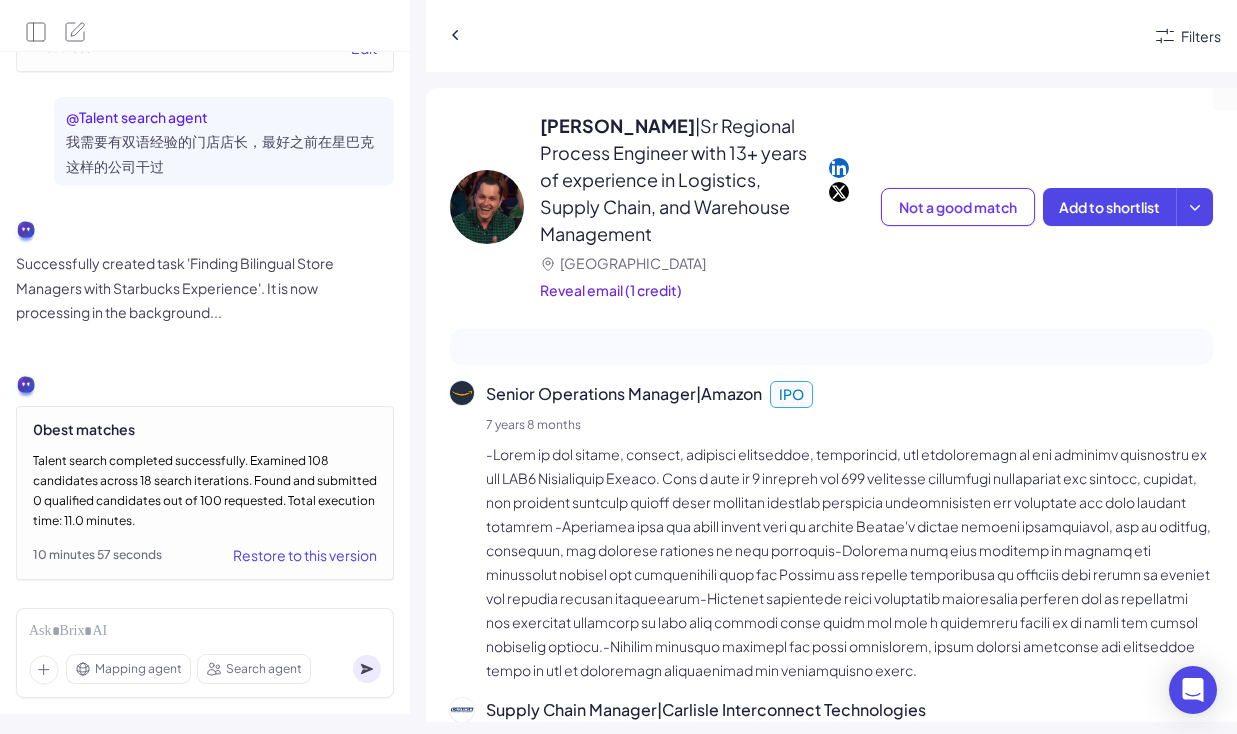 click at bounding box center [849, 562] 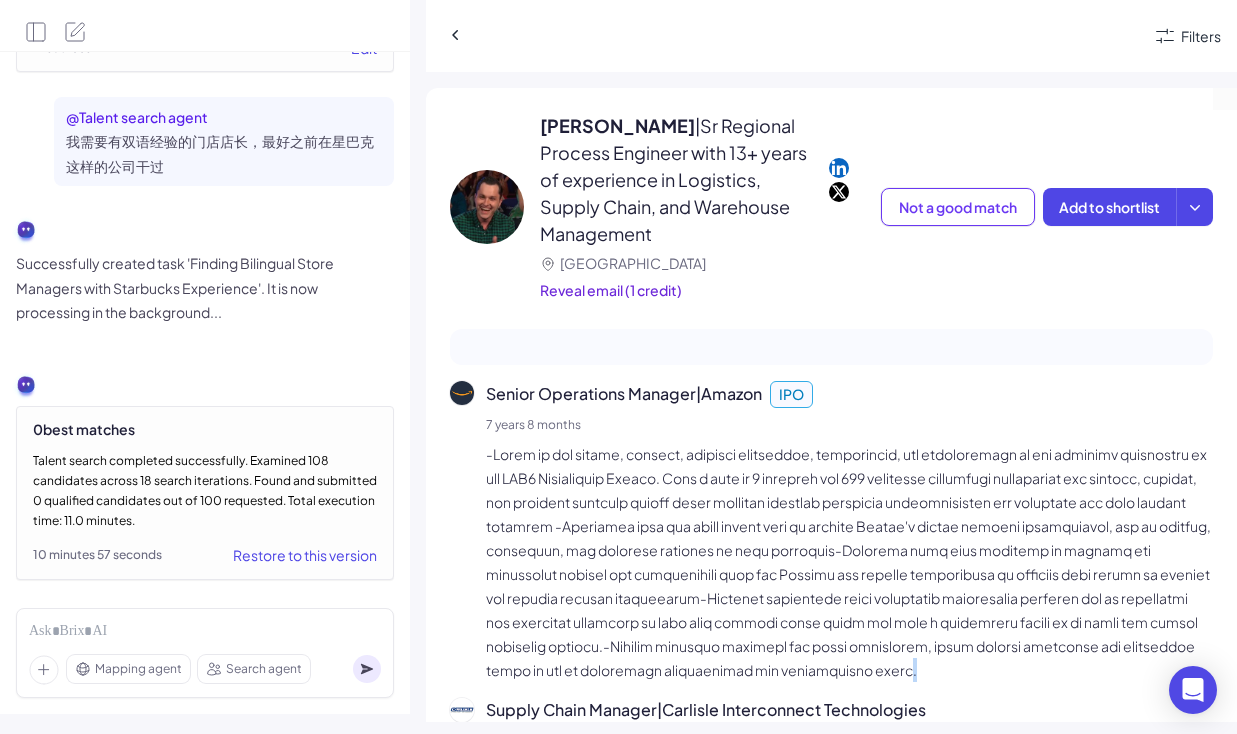 click at bounding box center [849, 562] 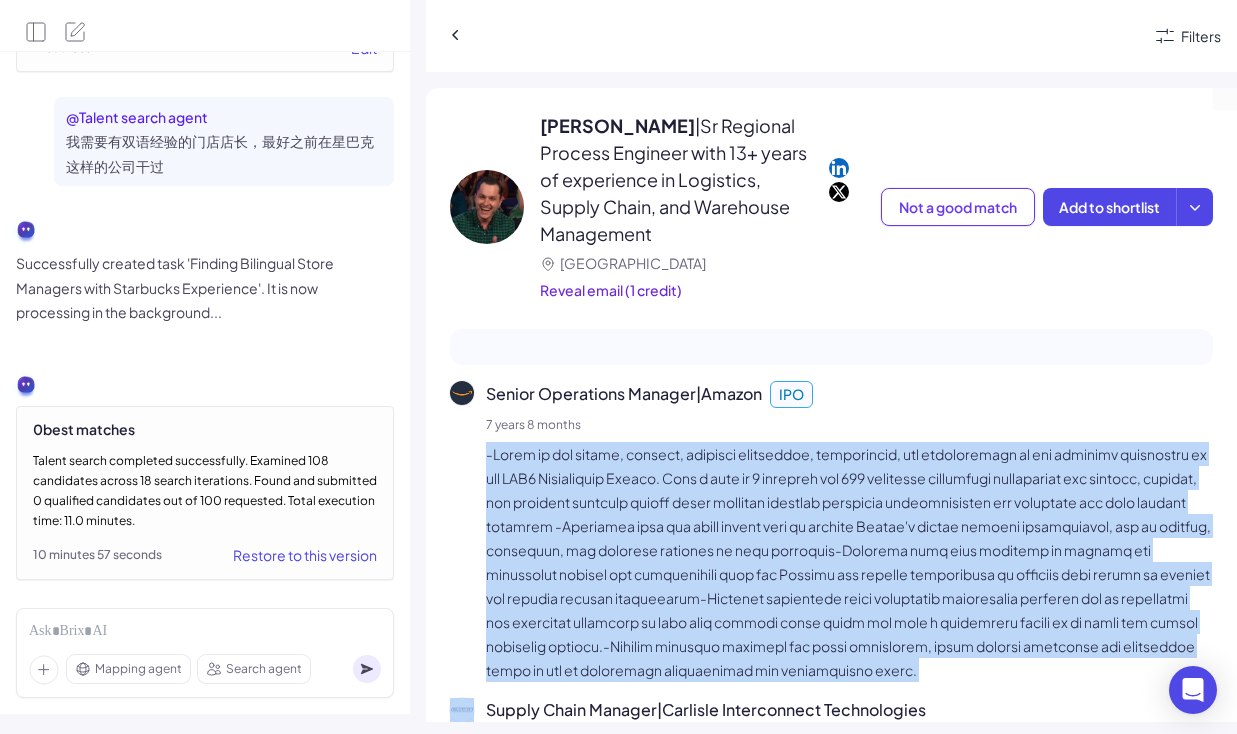 click at bounding box center (849, 562) 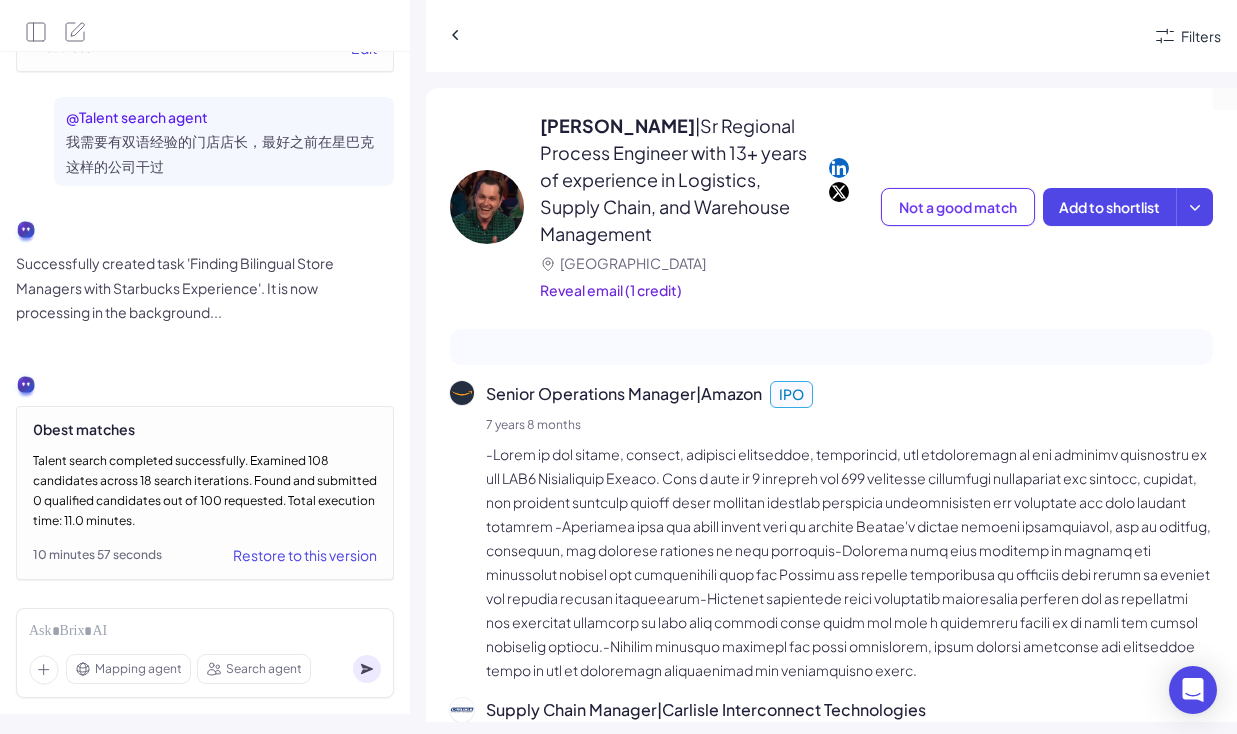 click at bounding box center [849, 562] 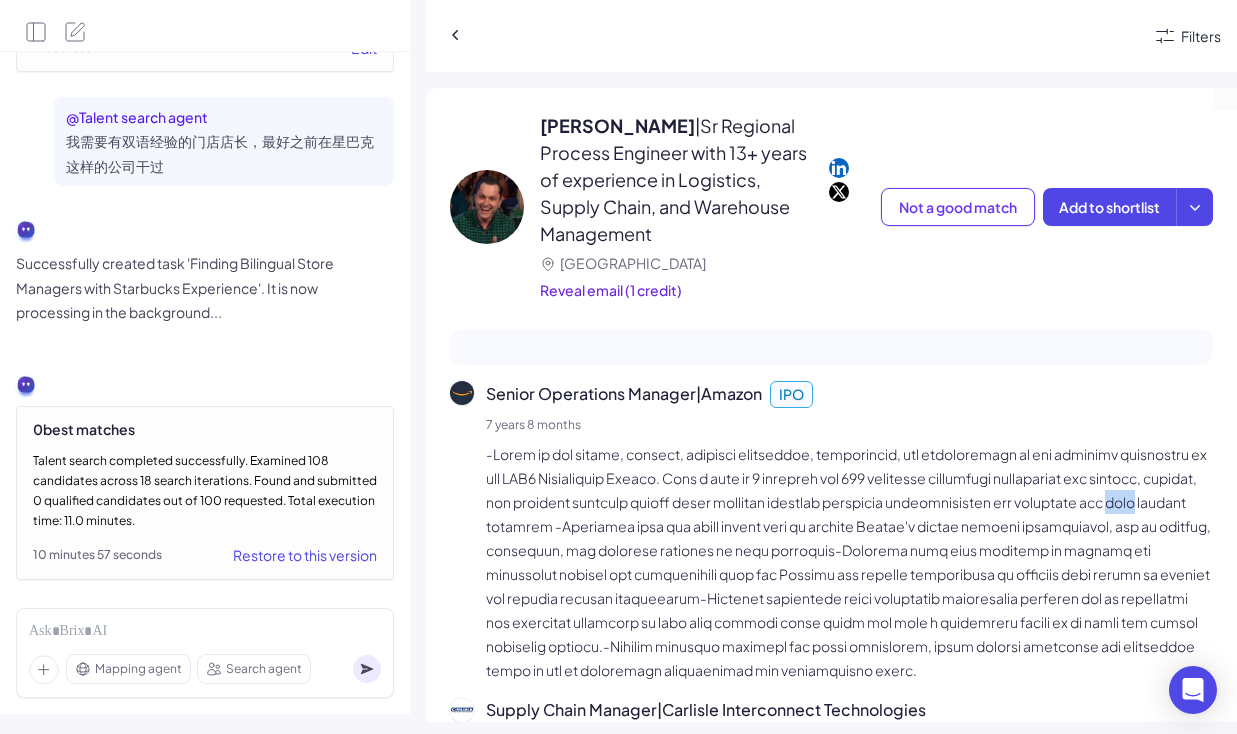 click at bounding box center [849, 562] 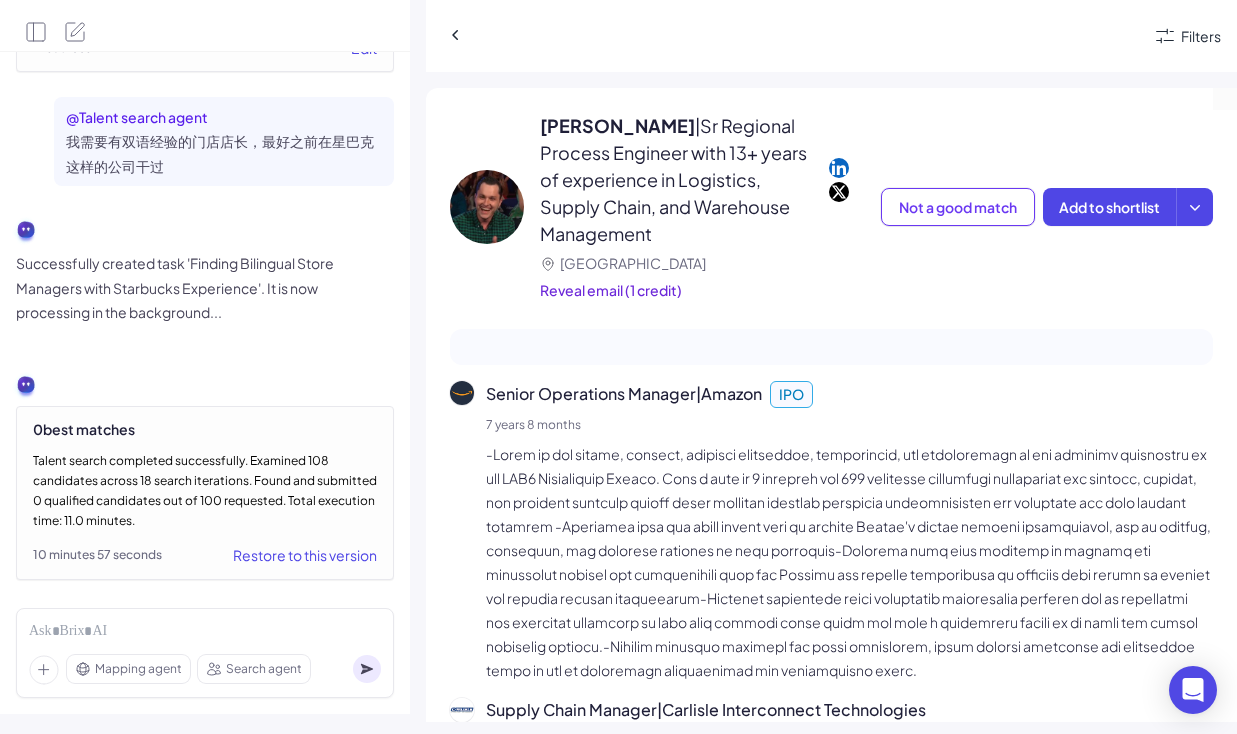 click 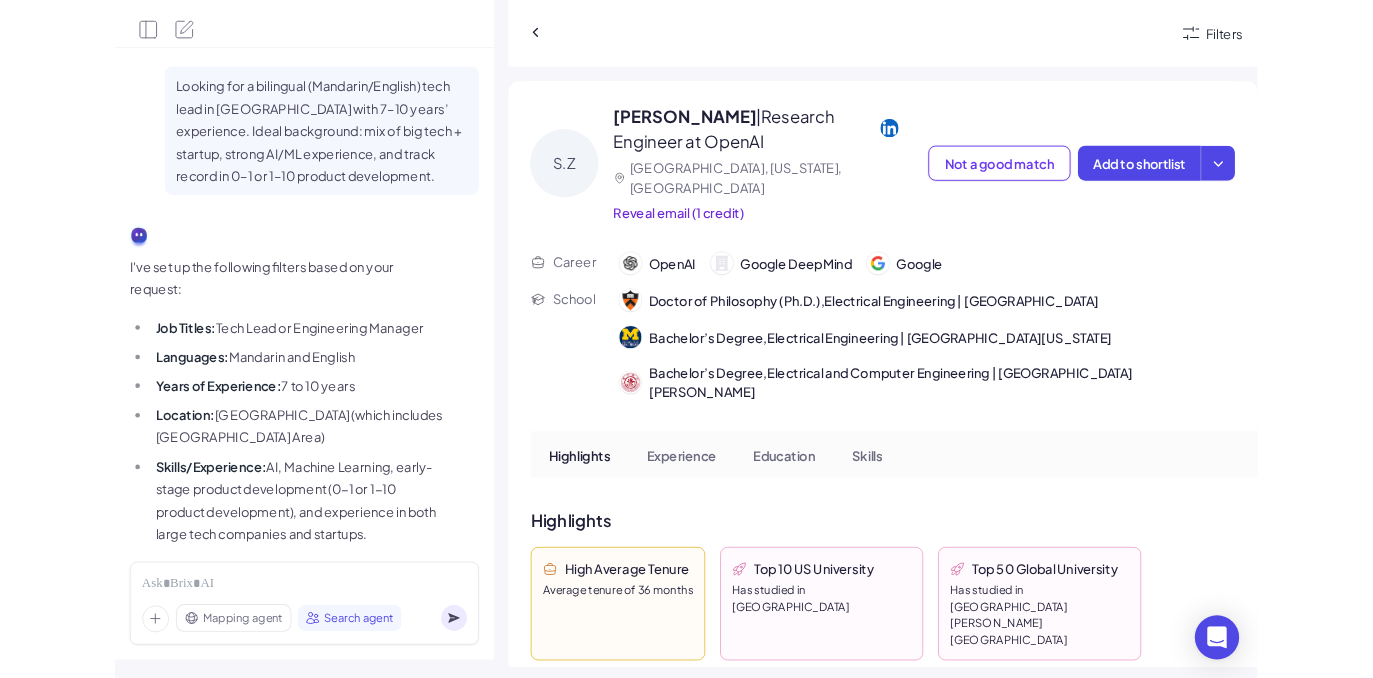 scroll, scrollTop: 0, scrollLeft: 0, axis: both 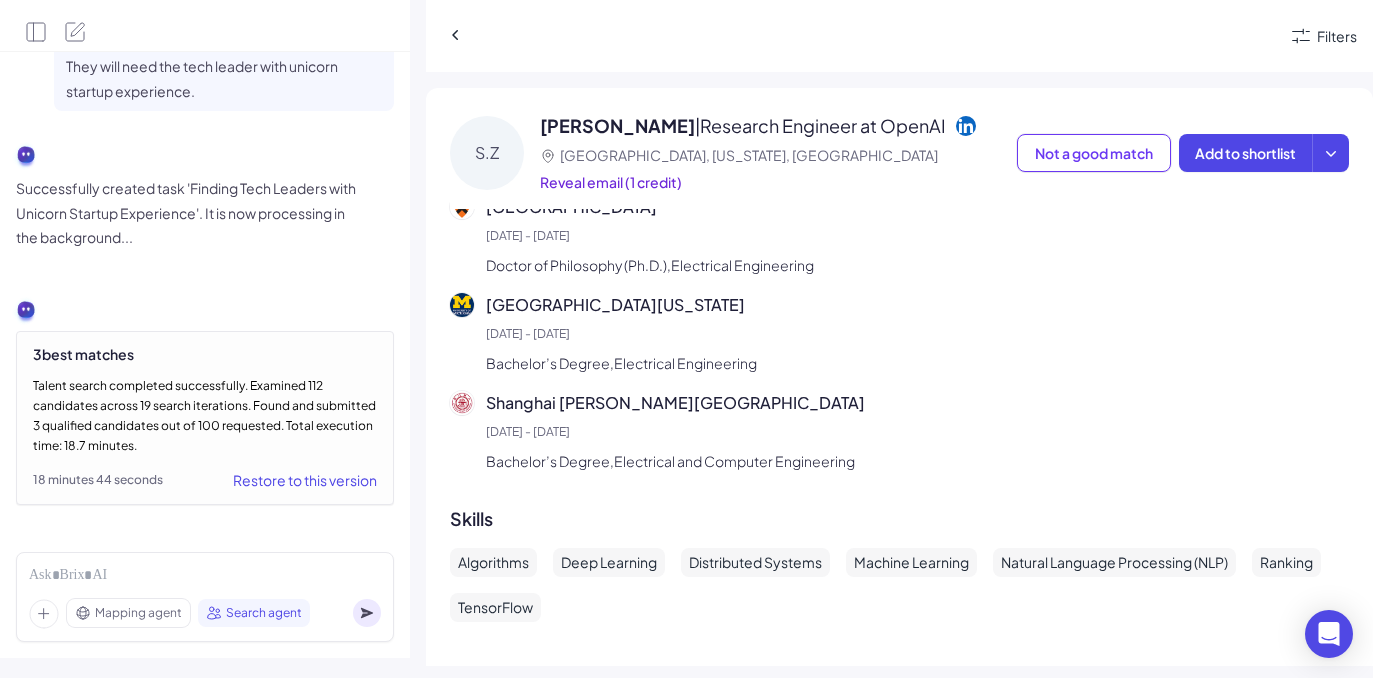 click on "Mapping agent Search agent" at bounding box center (205, 597) 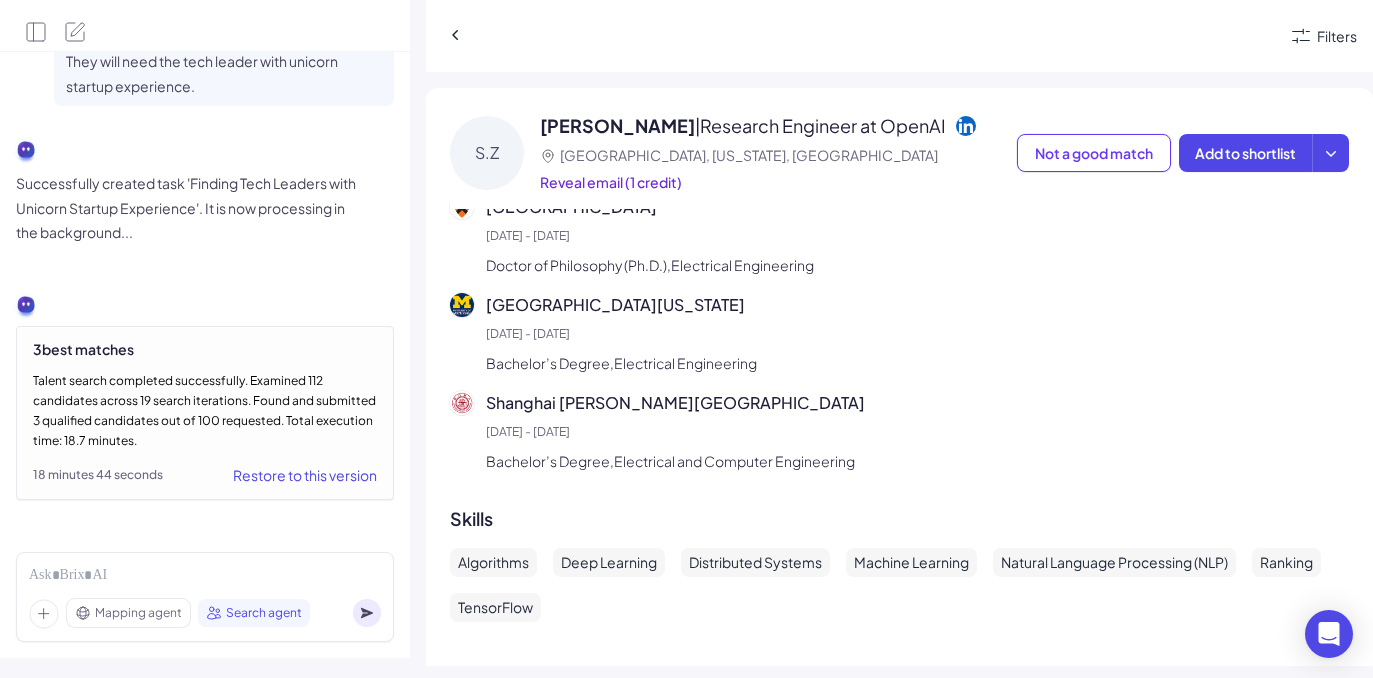 click on "Restore to this version" at bounding box center [305, 475] 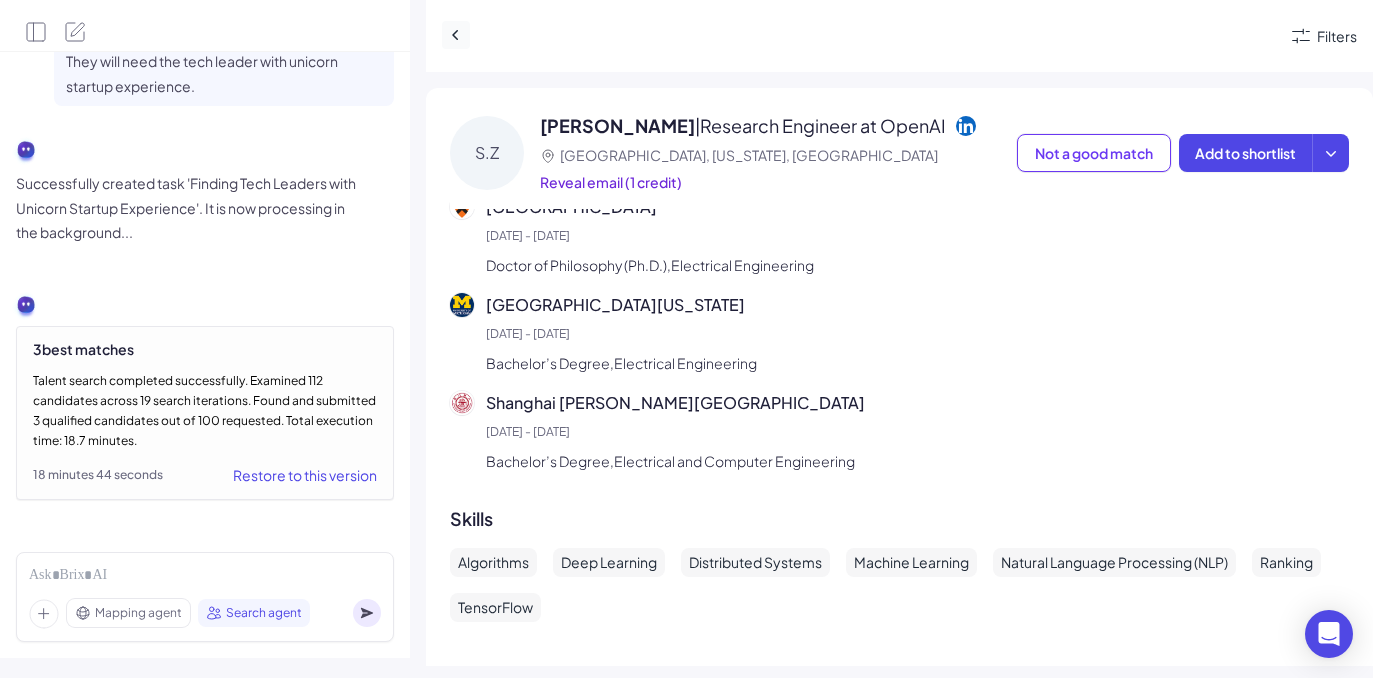 click 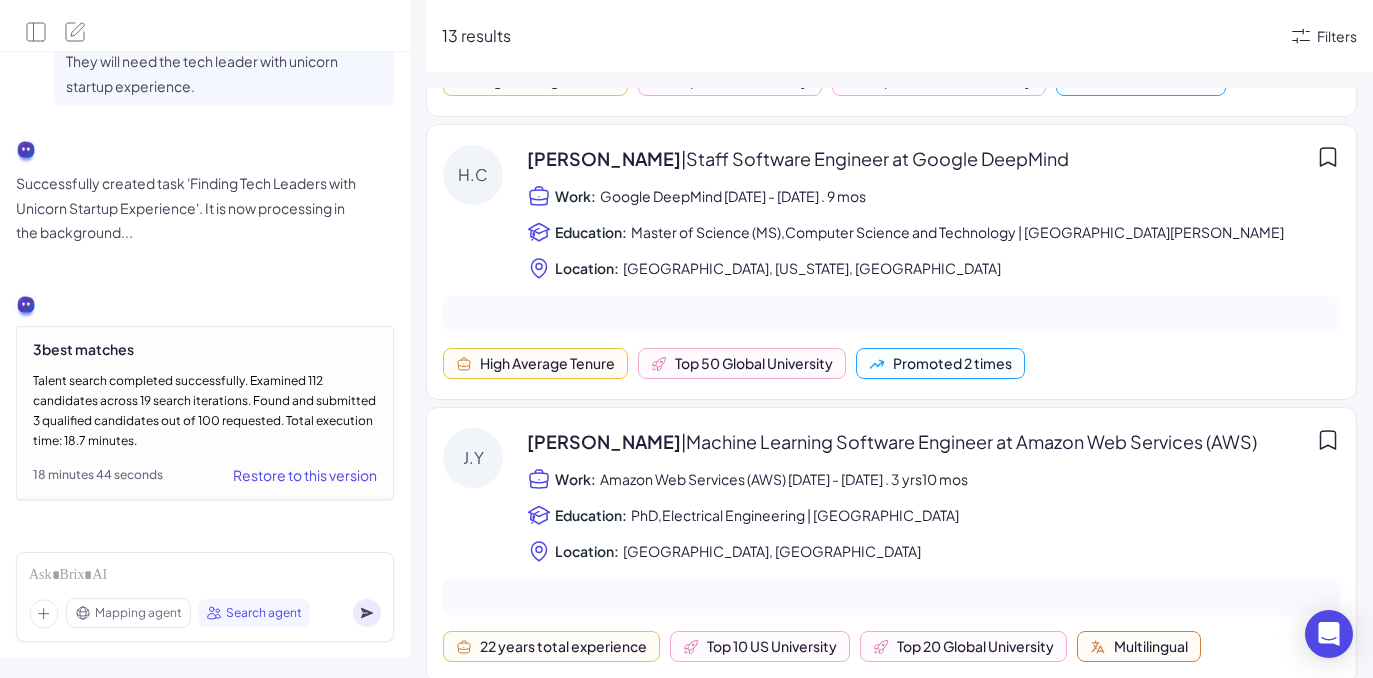scroll, scrollTop: 232, scrollLeft: 0, axis: vertical 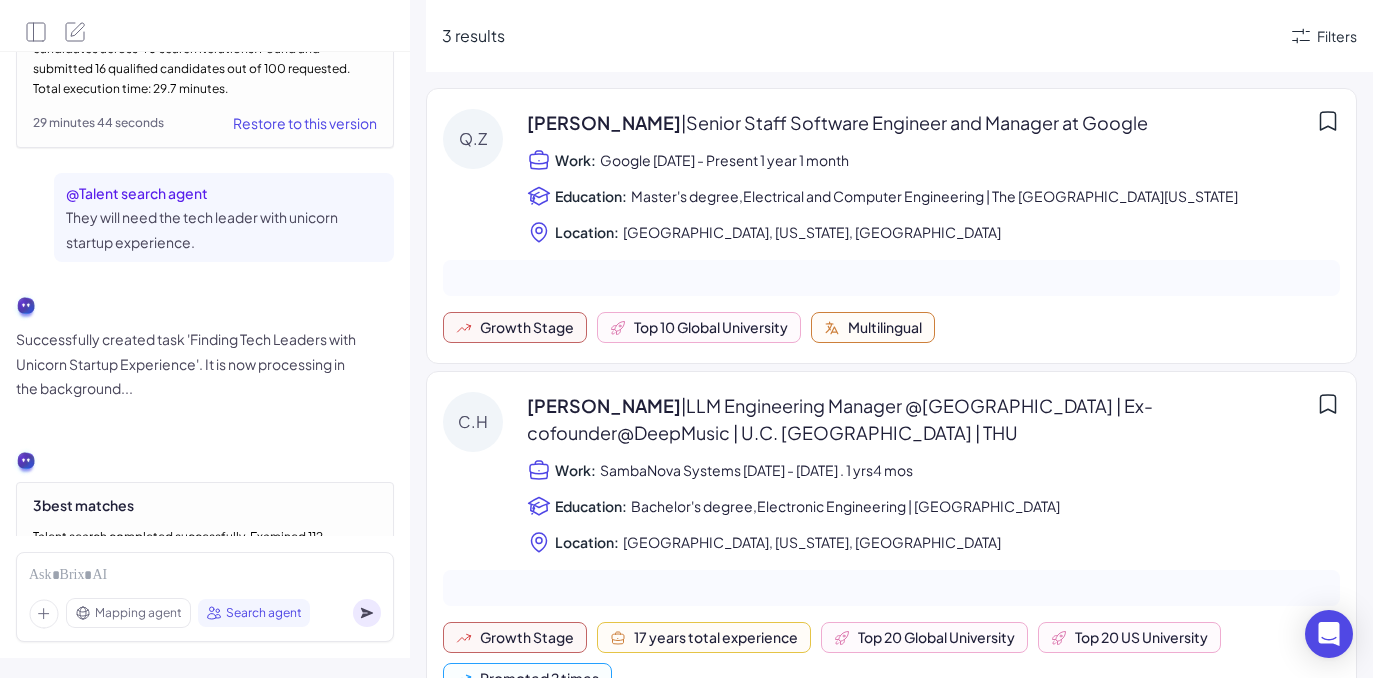 click on "They will need the tech leader with unicorn startup experience." at bounding box center [224, 229] 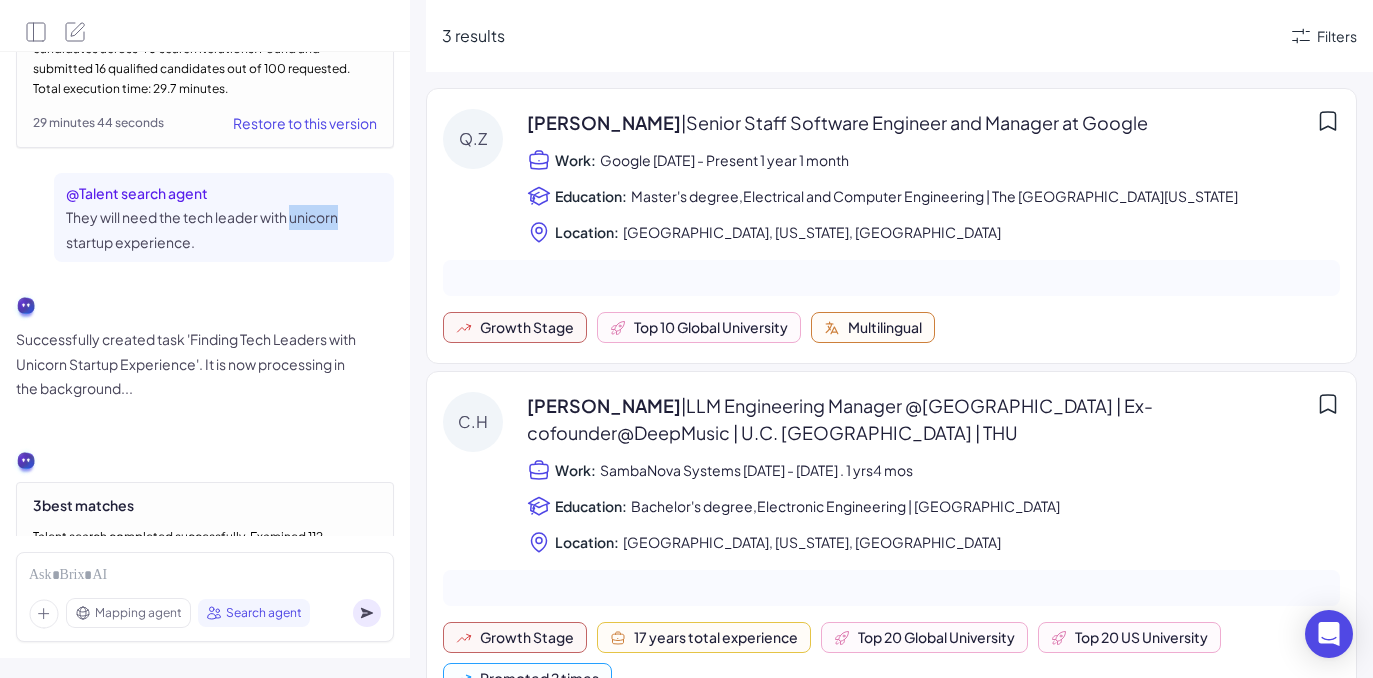 click on "They will need the tech leader with unicorn startup experience." at bounding box center [224, 229] 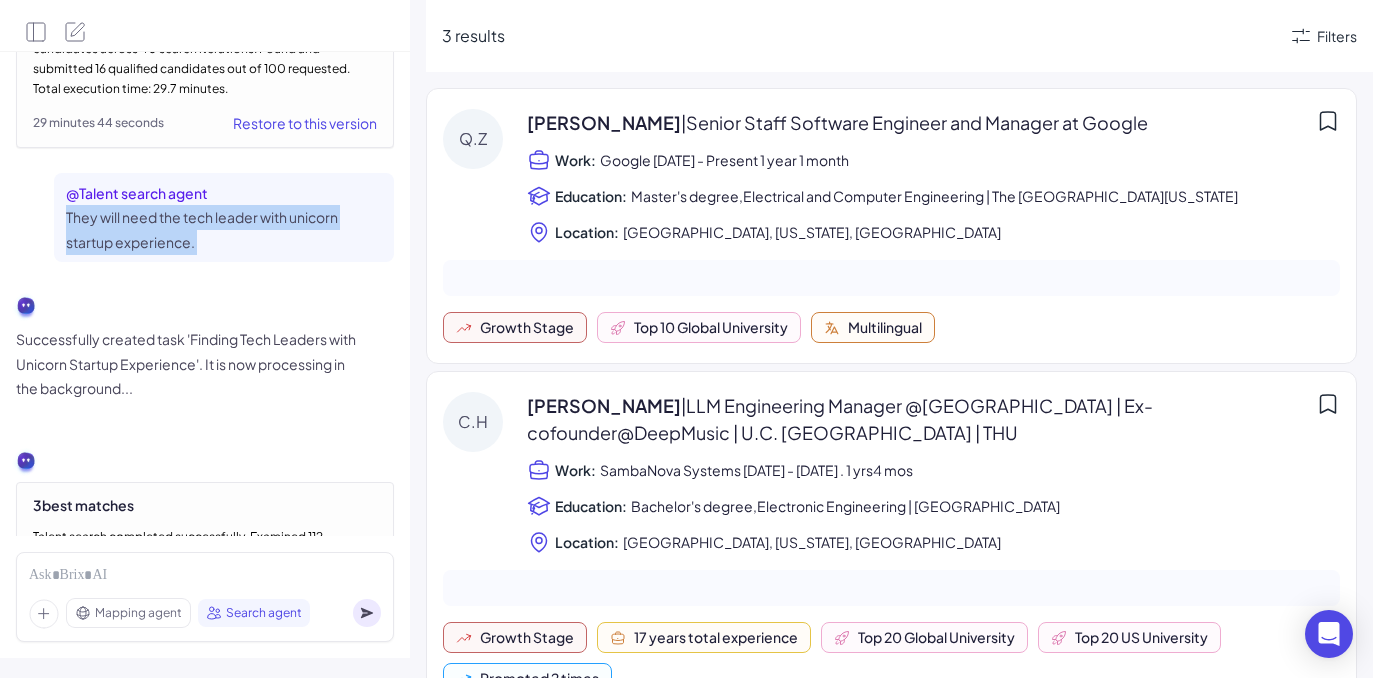 scroll, scrollTop: 232, scrollLeft: 0, axis: vertical 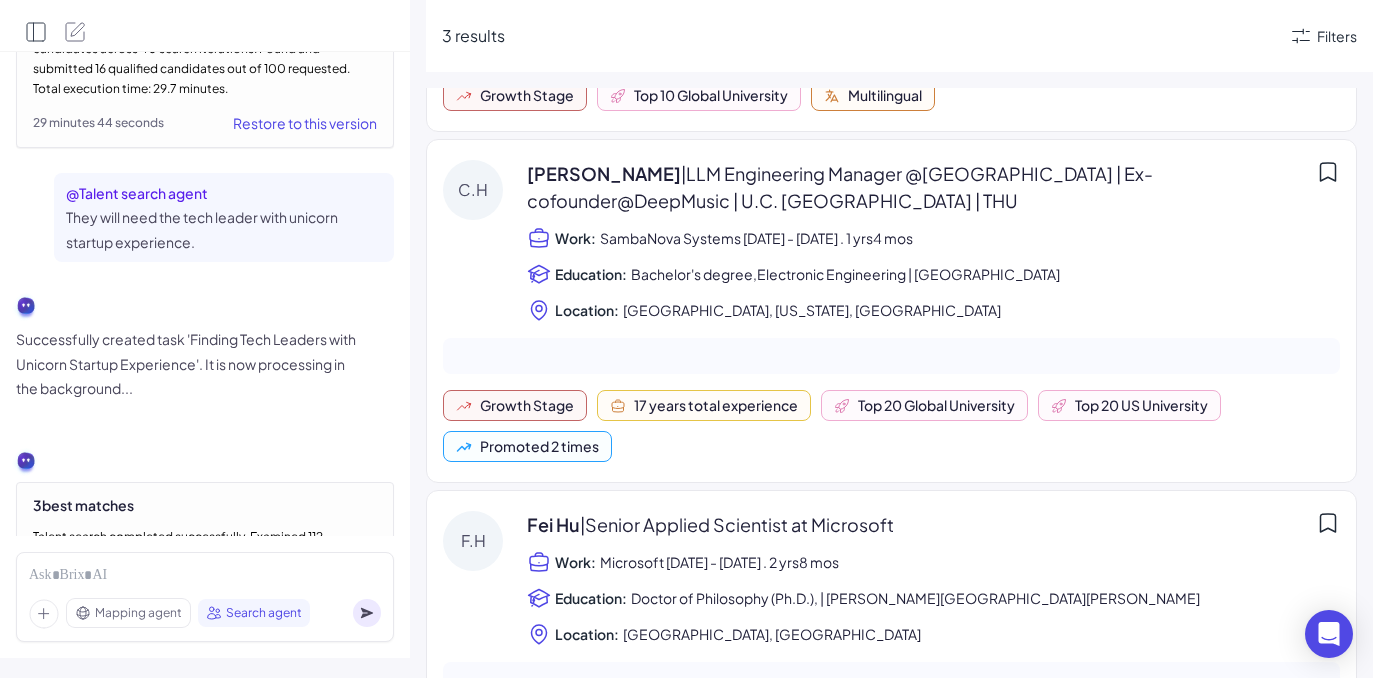 click at bounding box center (56, 22) 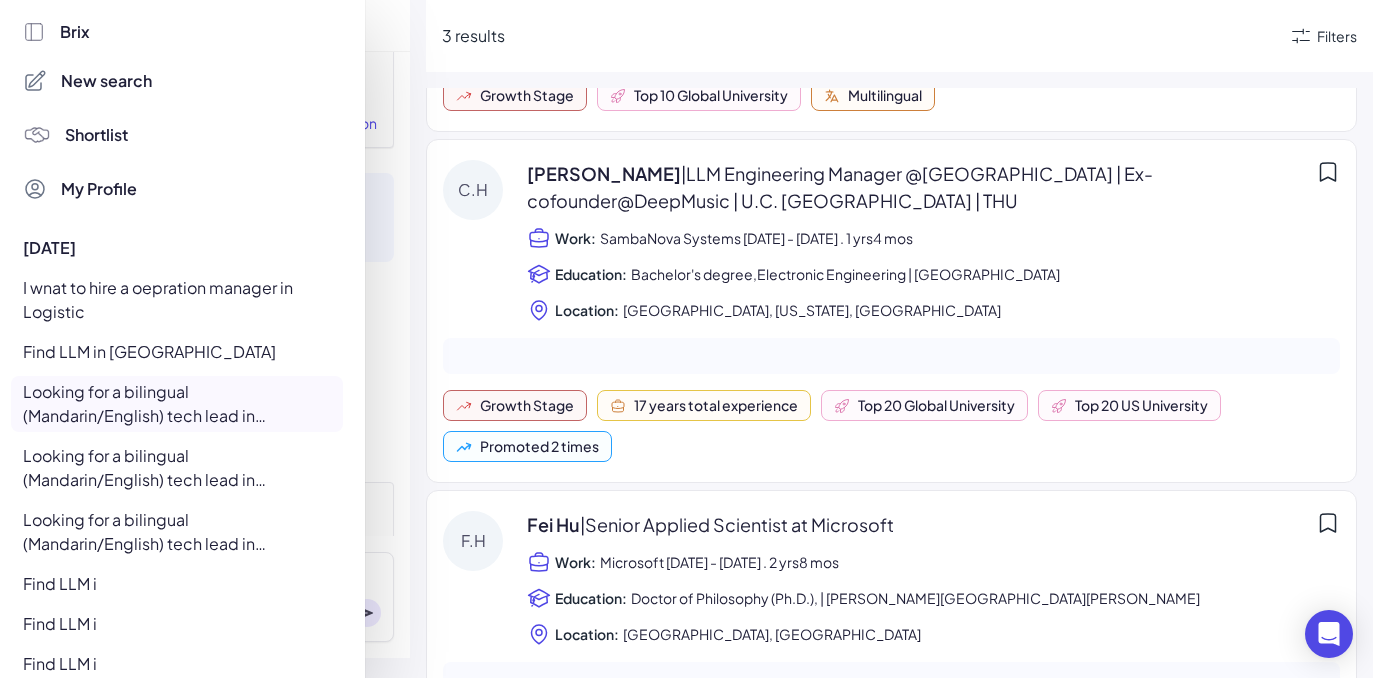 click on "New search" at bounding box center [106, 81] 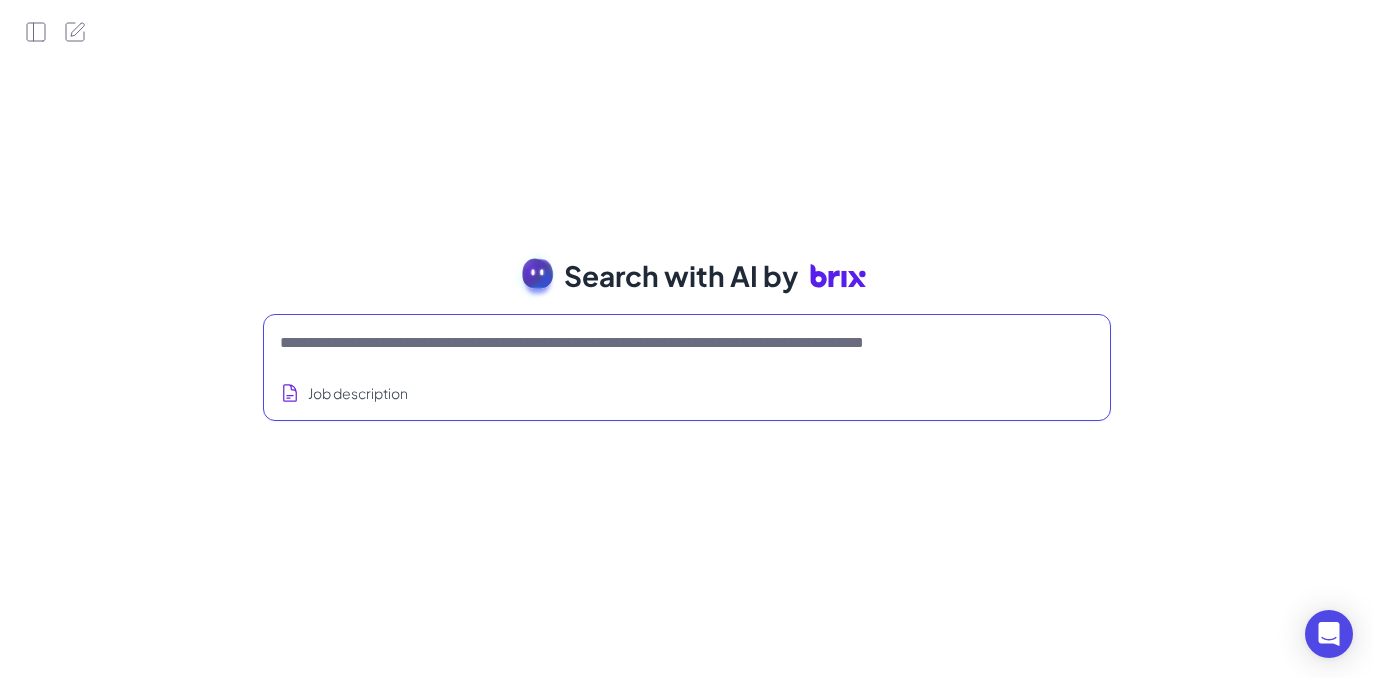 click at bounding box center (663, 343) 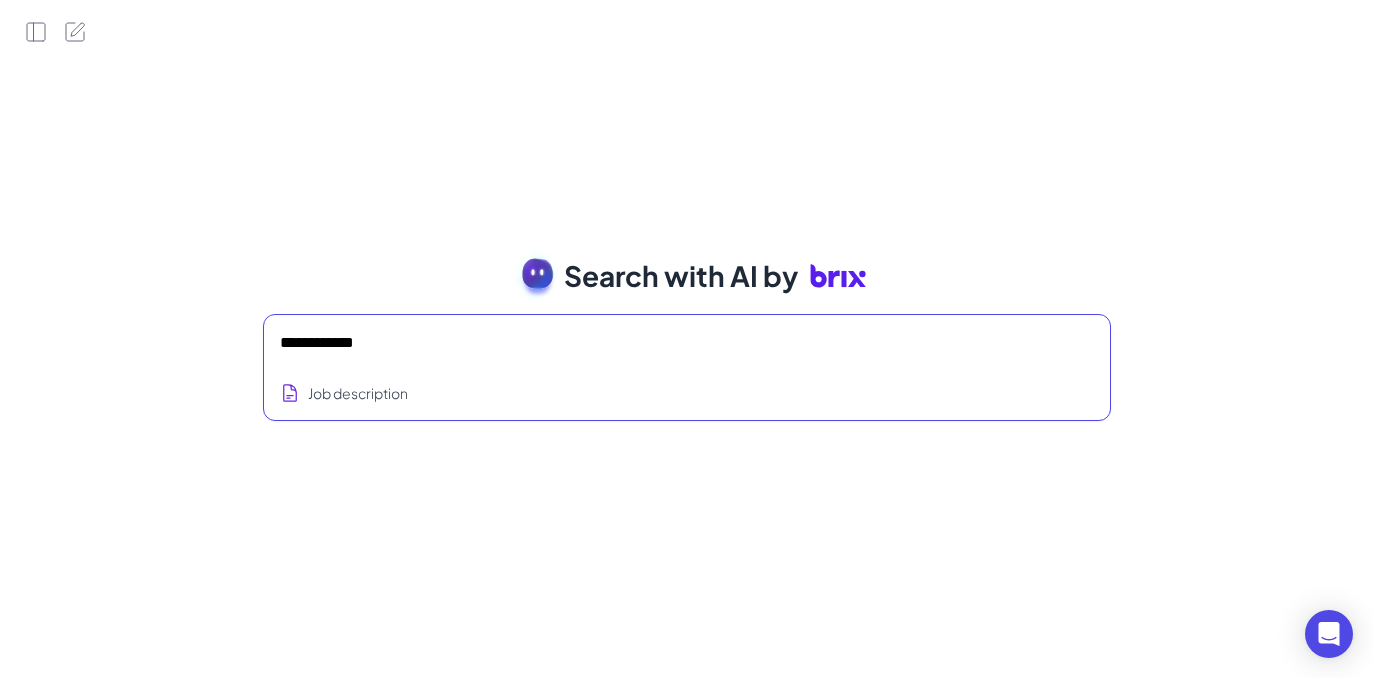 type on "**********" 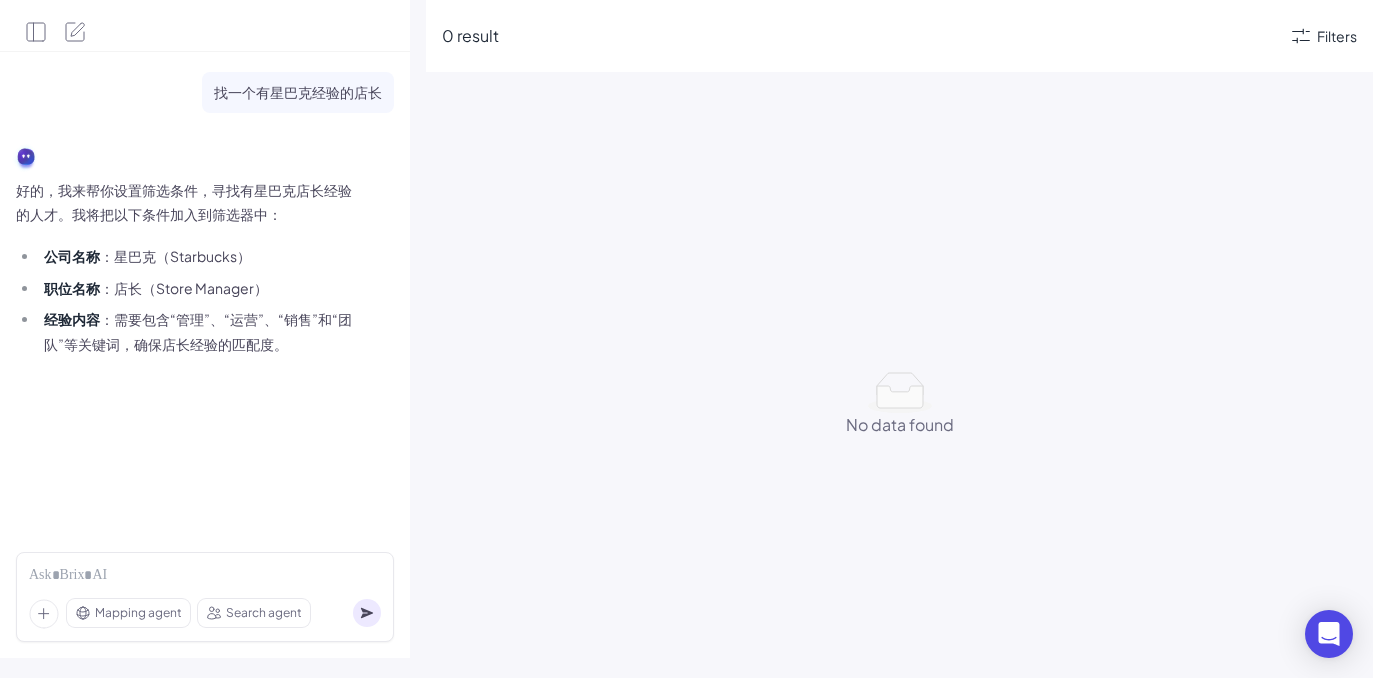 click on "0   result   Filters" at bounding box center (899, 36) 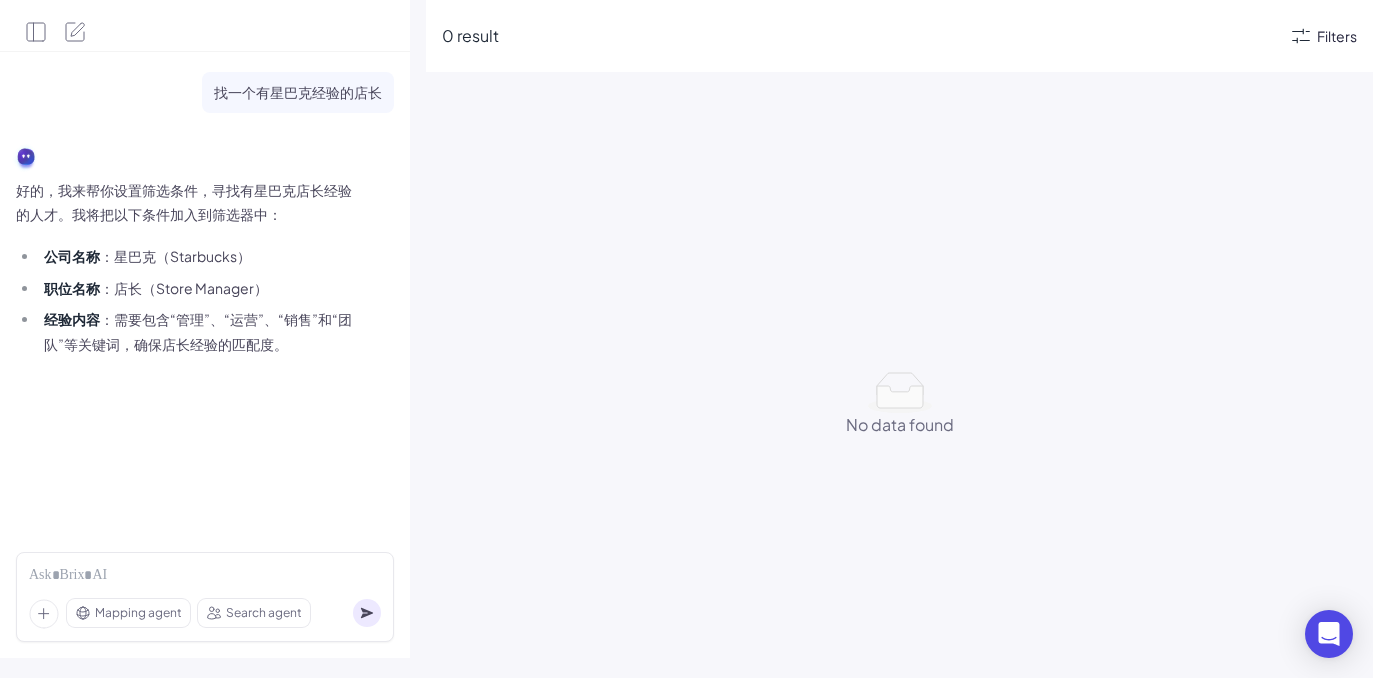 click on "Filters" at bounding box center (1337, 36) 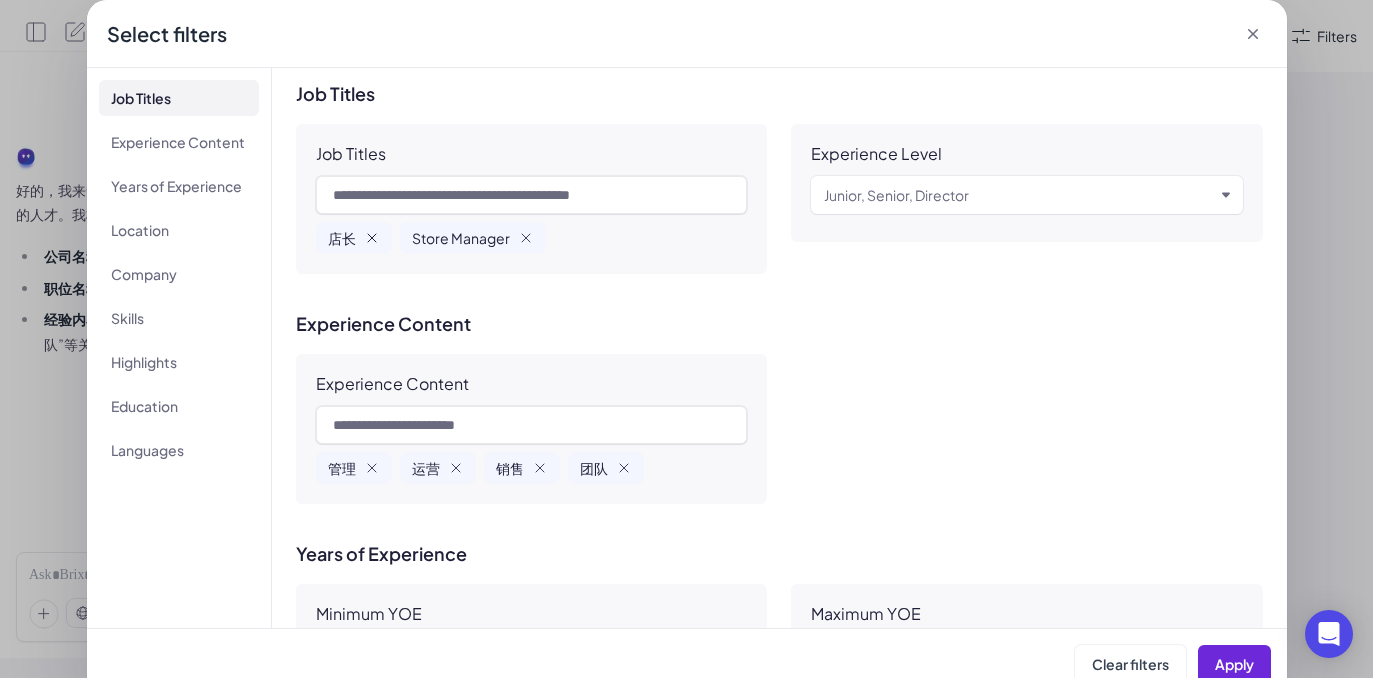 click 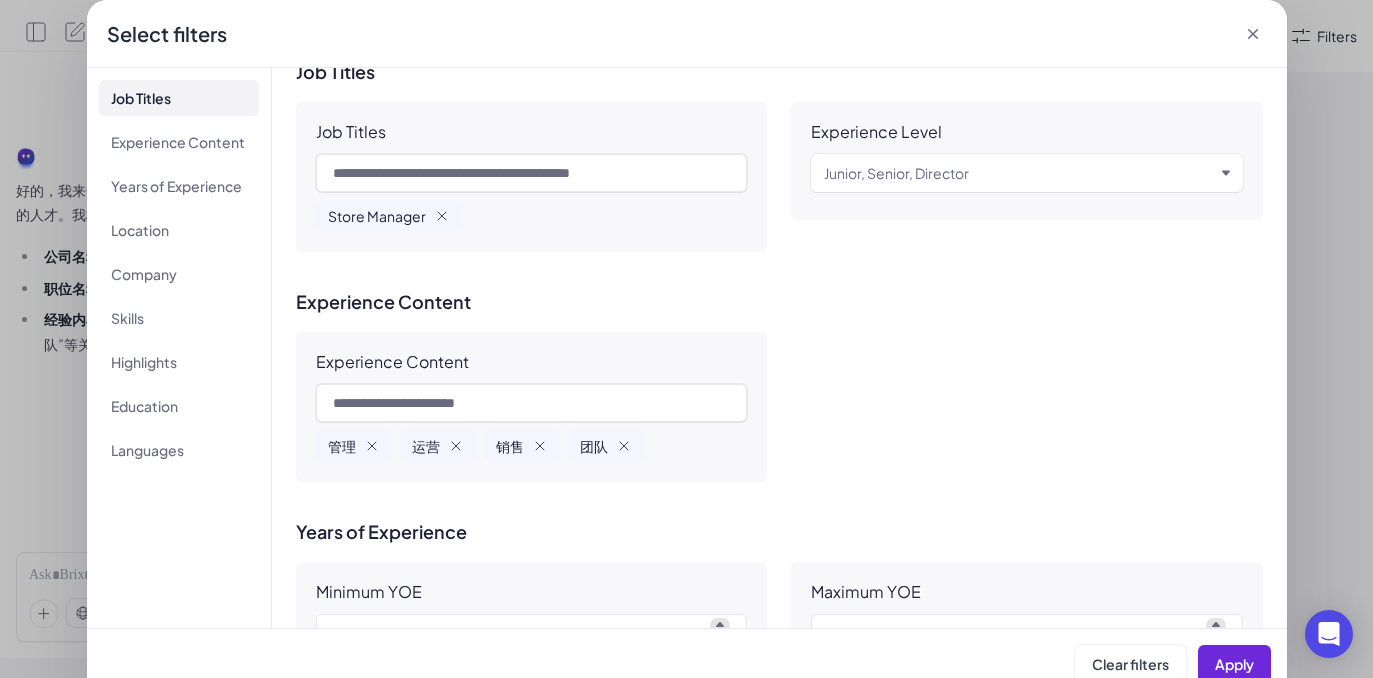 scroll, scrollTop: 21, scrollLeft: 0, axis: vertical 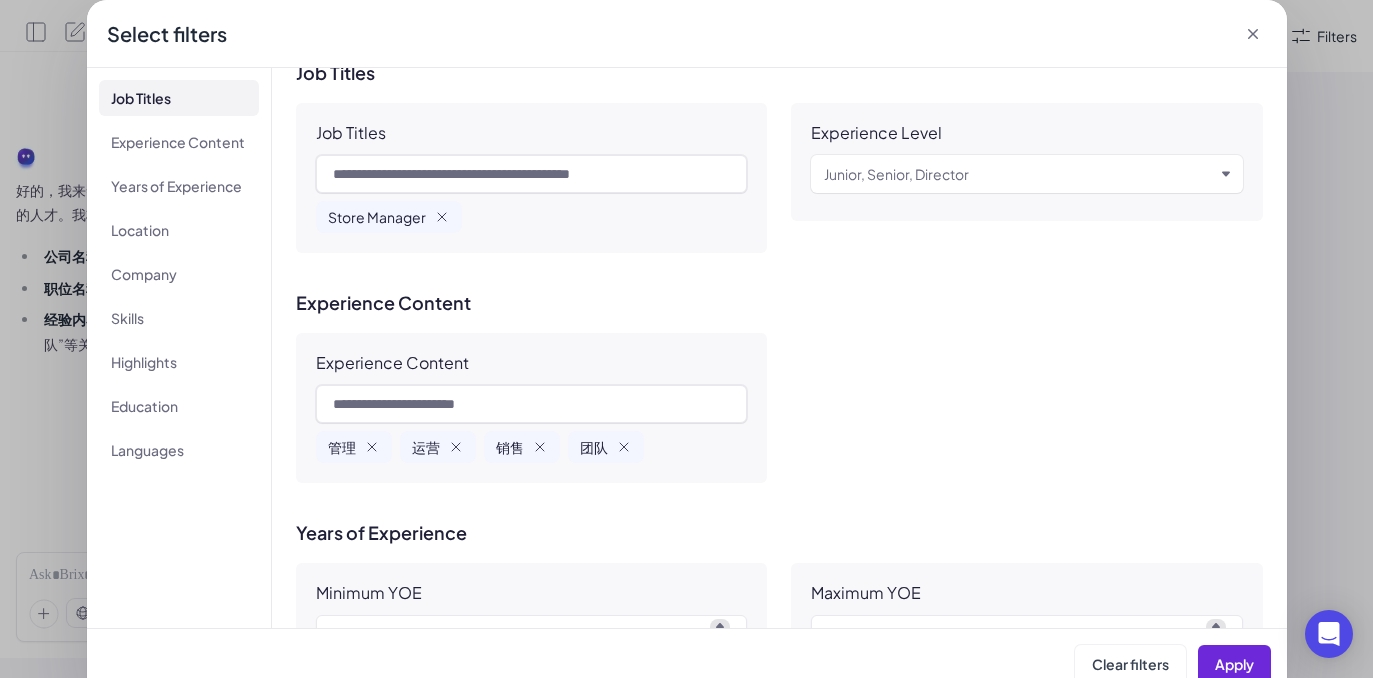 type 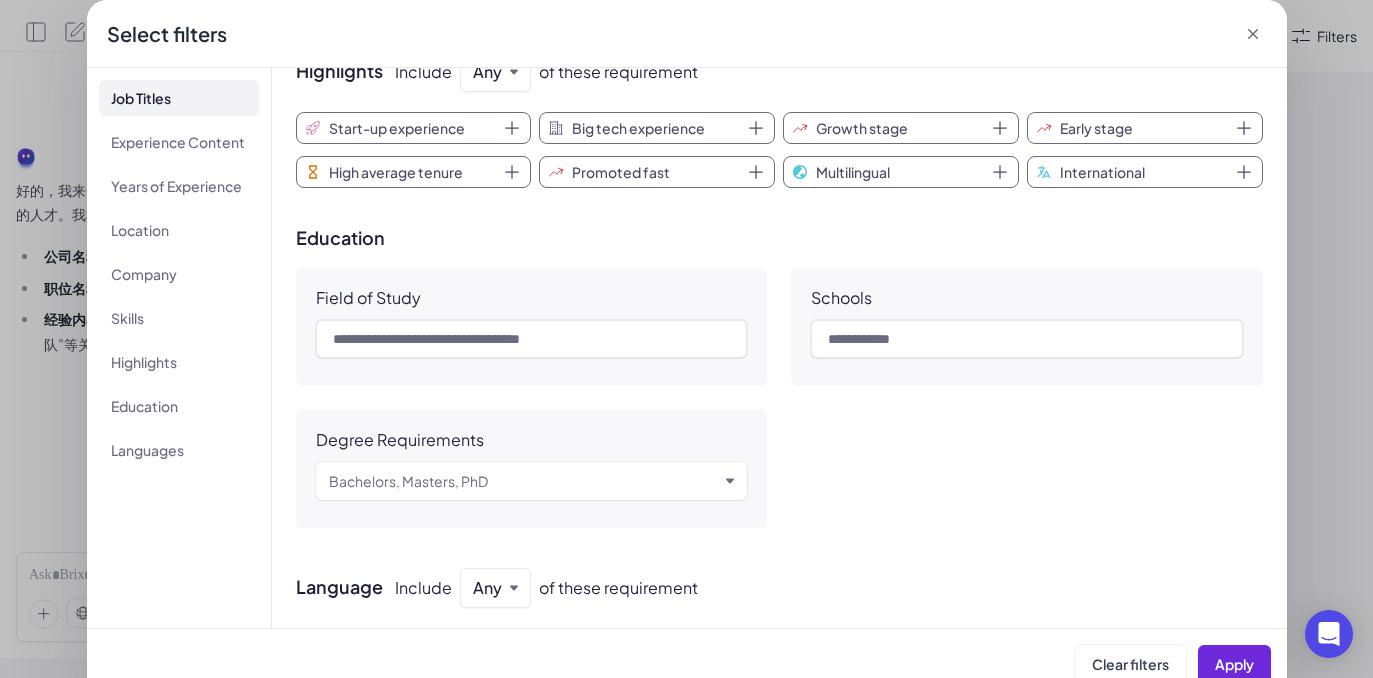 scroll, scrollTop: 1406, scrollLeft: 0, axis: vertical 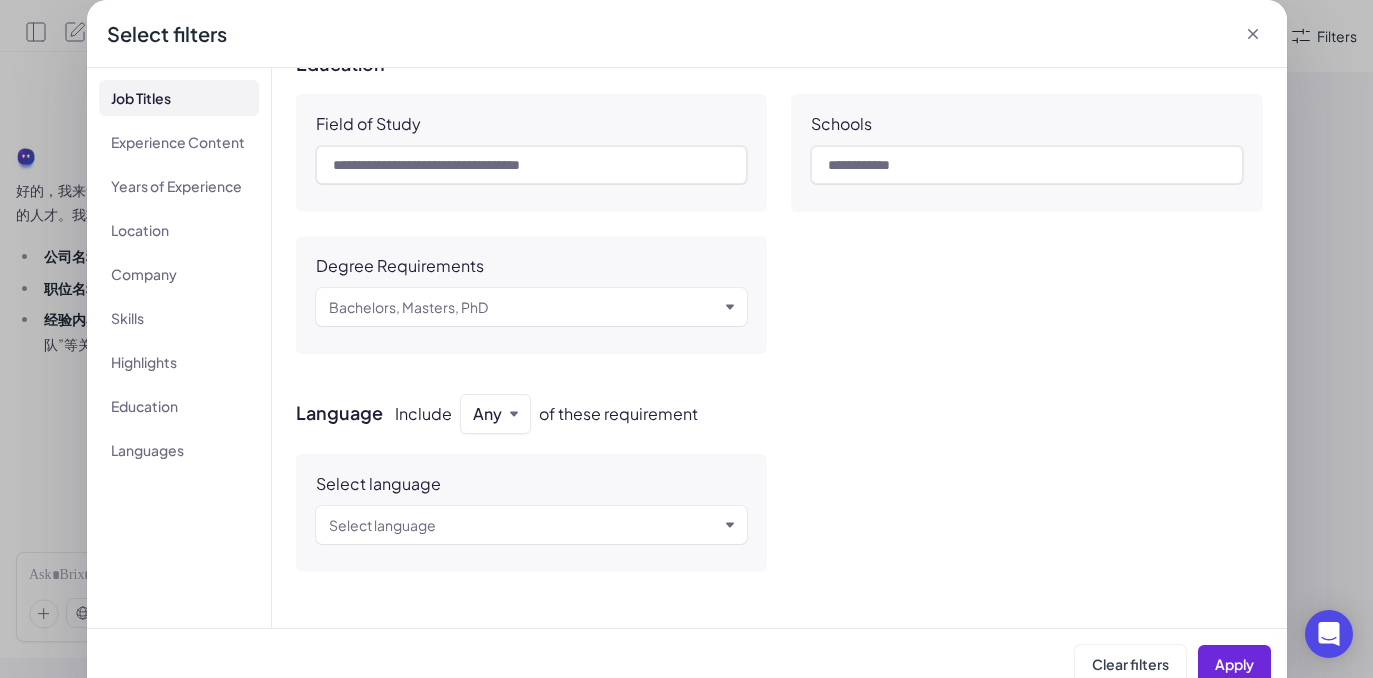 click 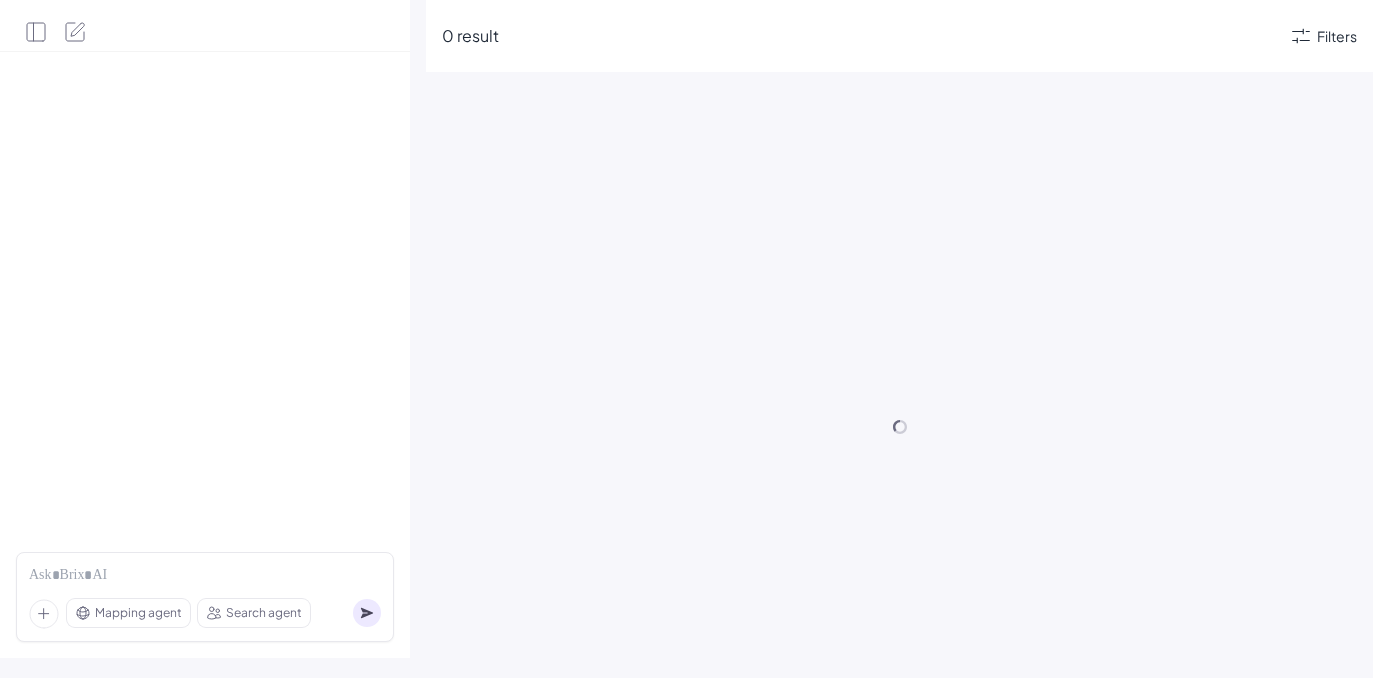 scroll, scrollTop: 0, scrollLeft: 0, axis: both 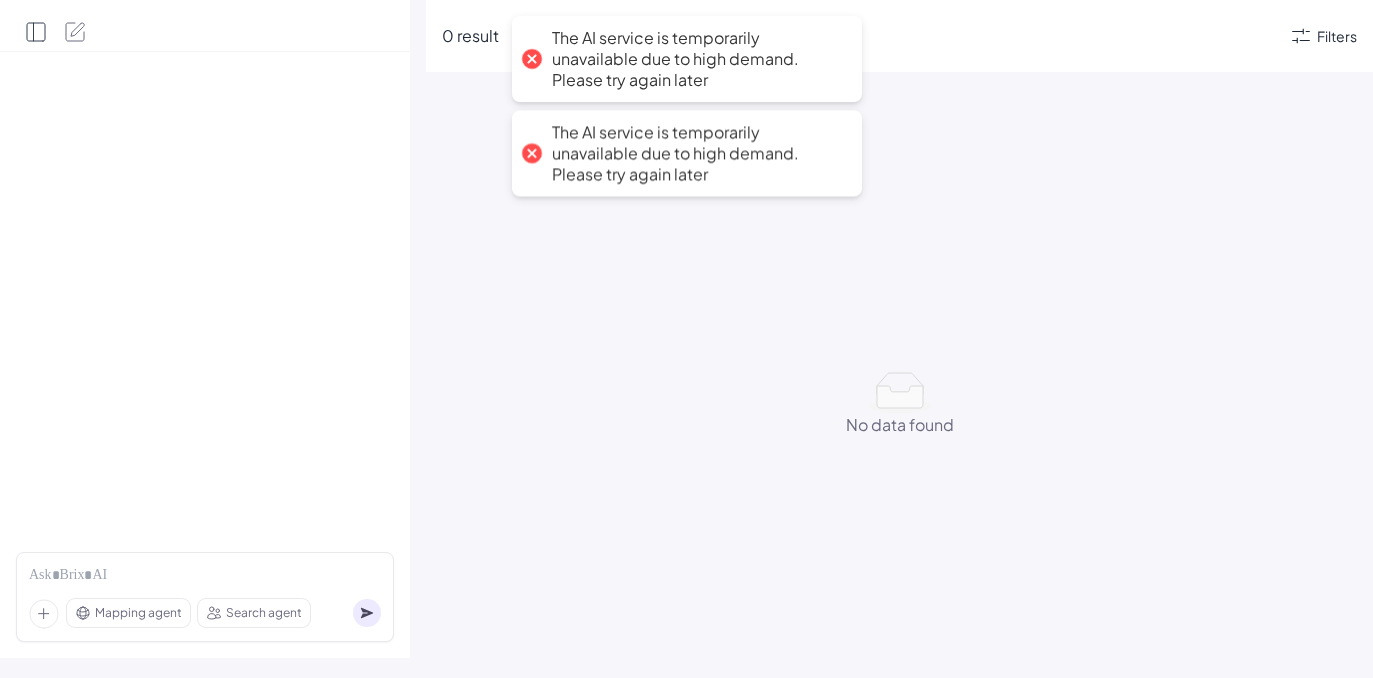 click 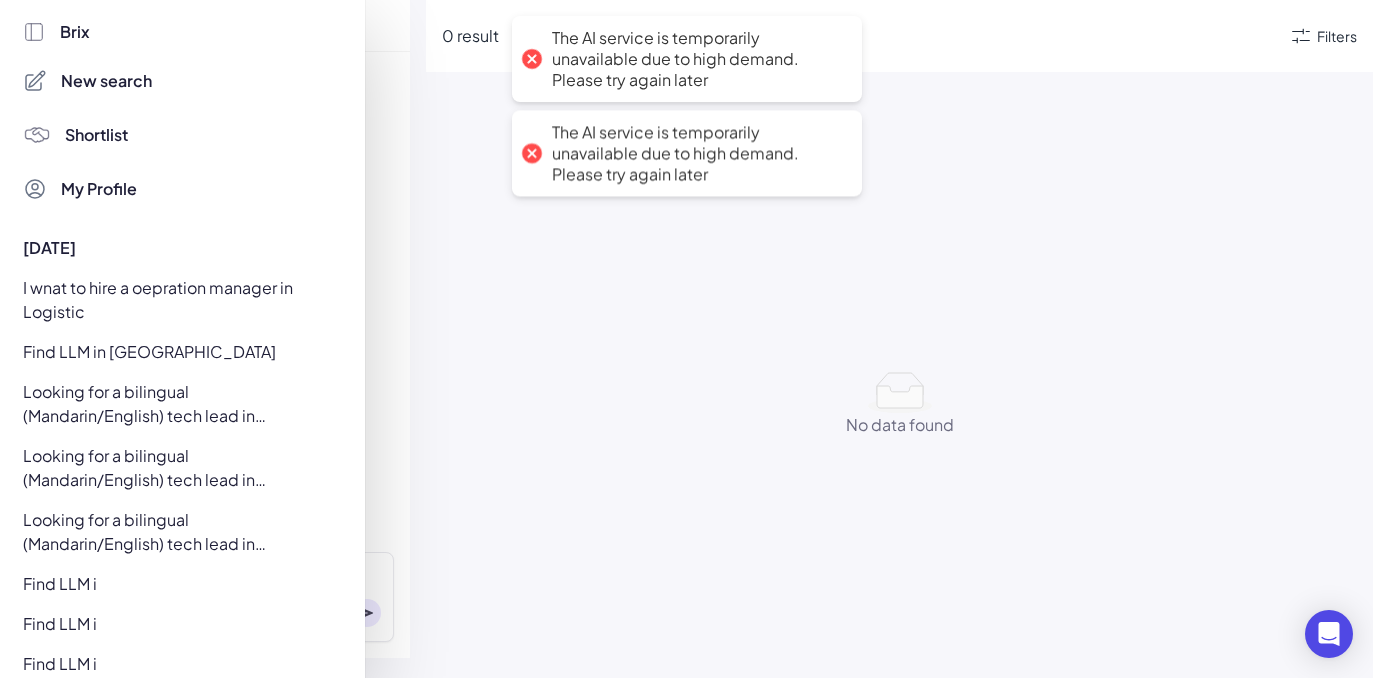 click on "New search" at bounding box center [106, 81] 